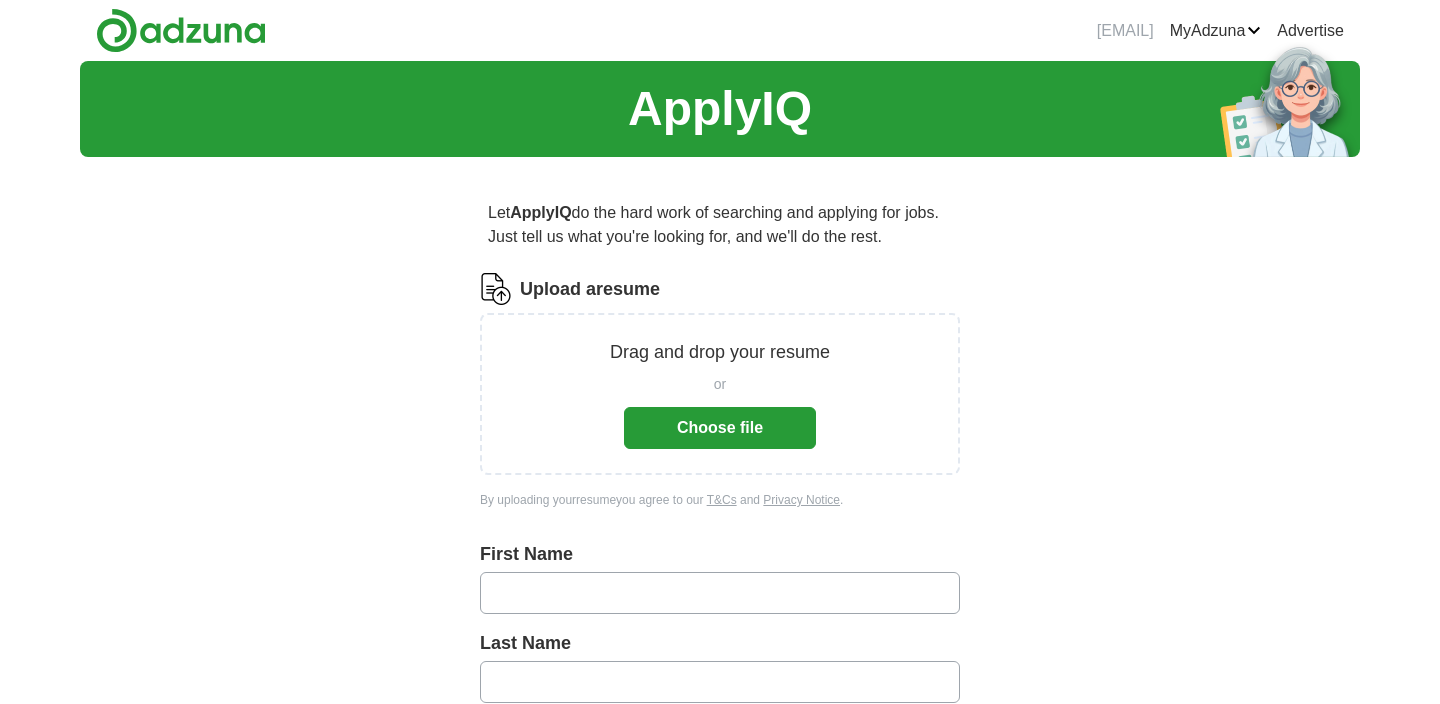 scroll, scrollTop: 0, scrollLeft: 0, axis: both 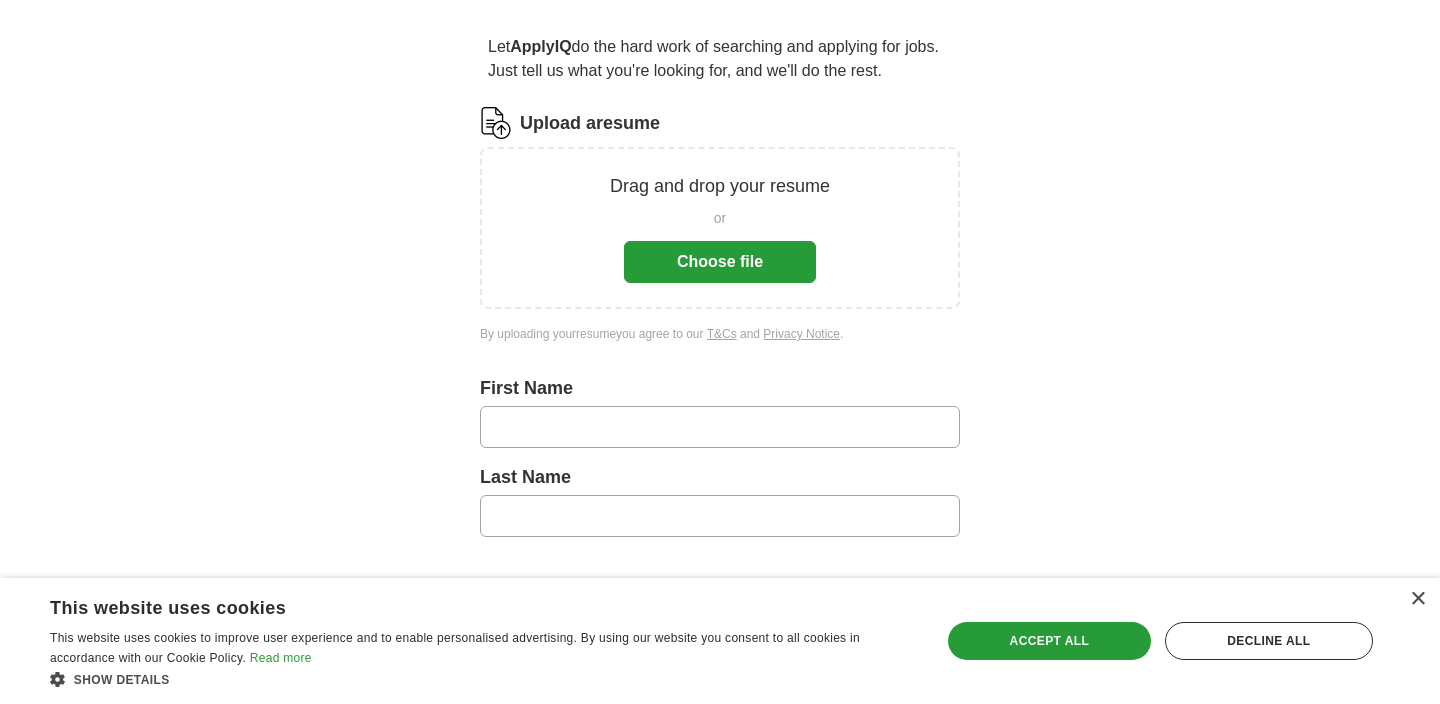 click on "Choose file" at bounding box center (720, 262) 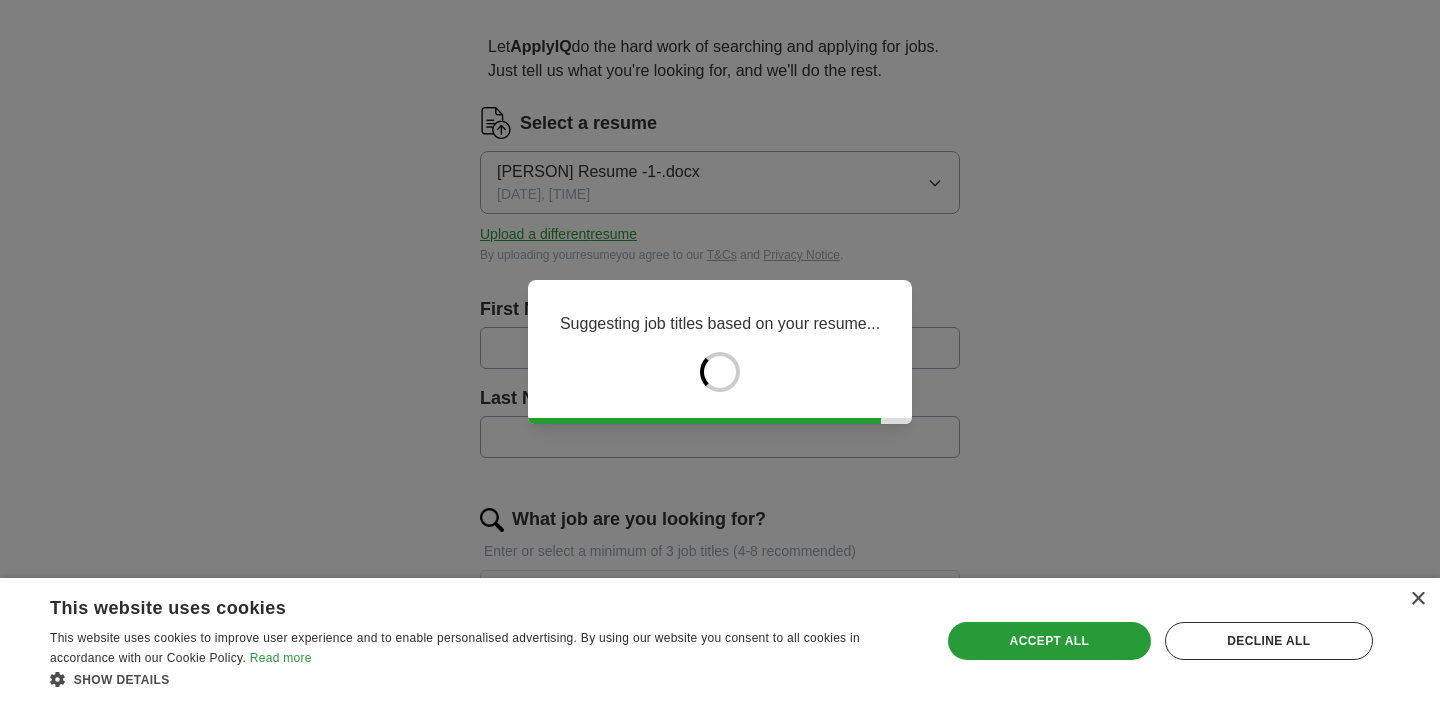 type on "********" 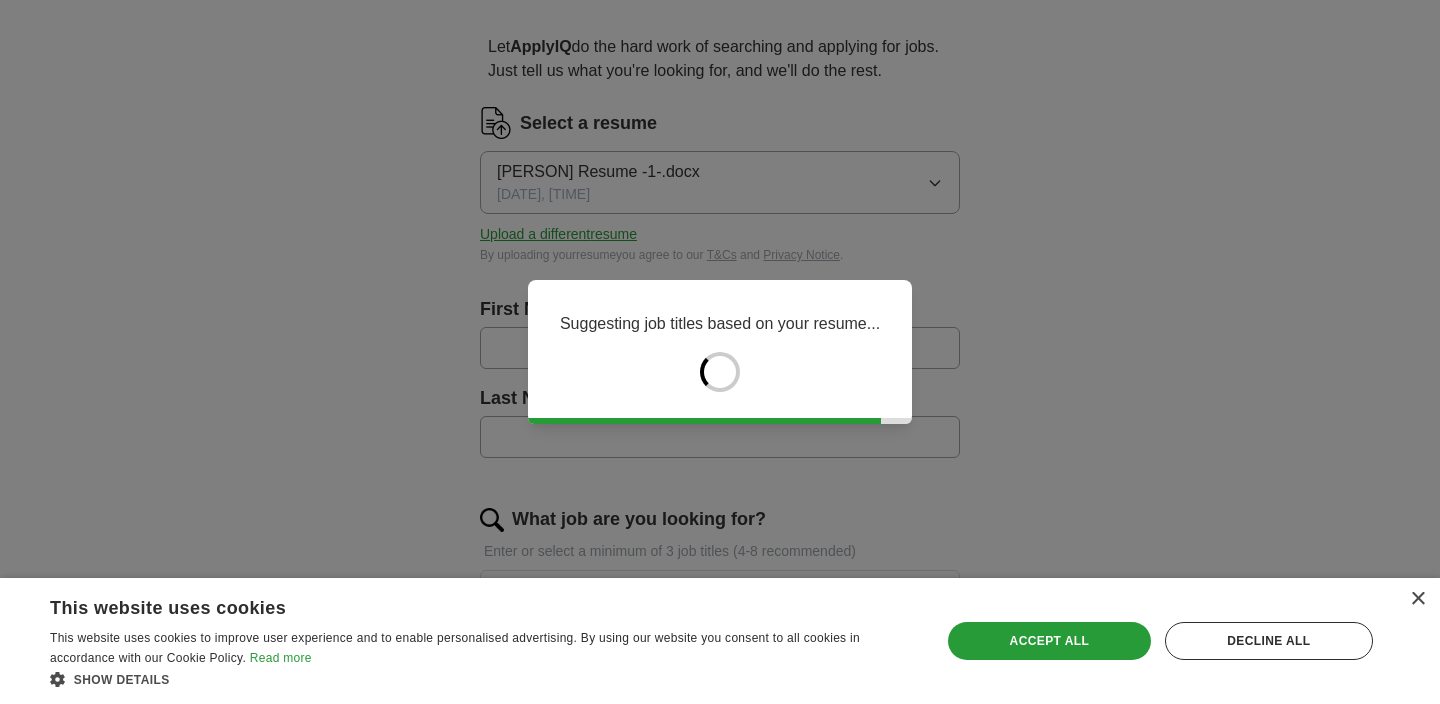 type on "*****" 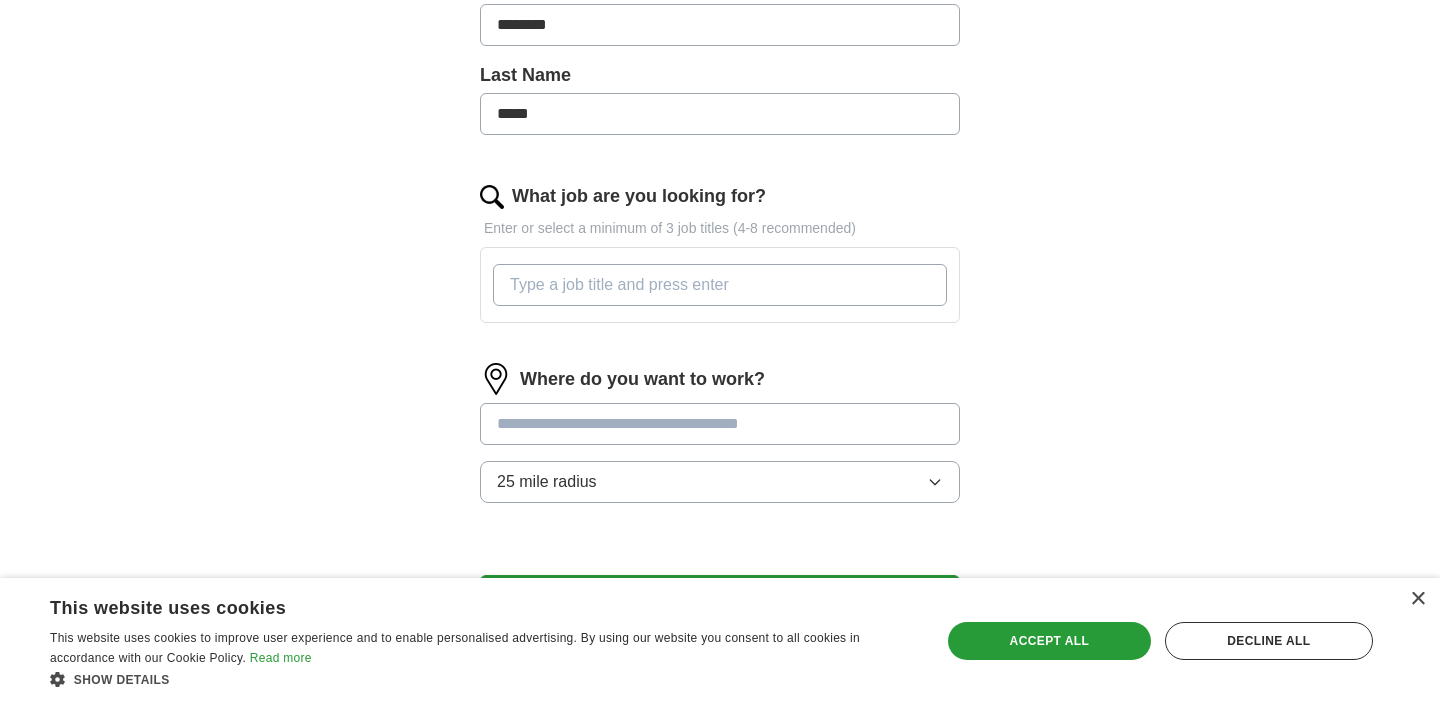 scroll, scrollTop: 476, scrollLeft: 0, axis: vertical 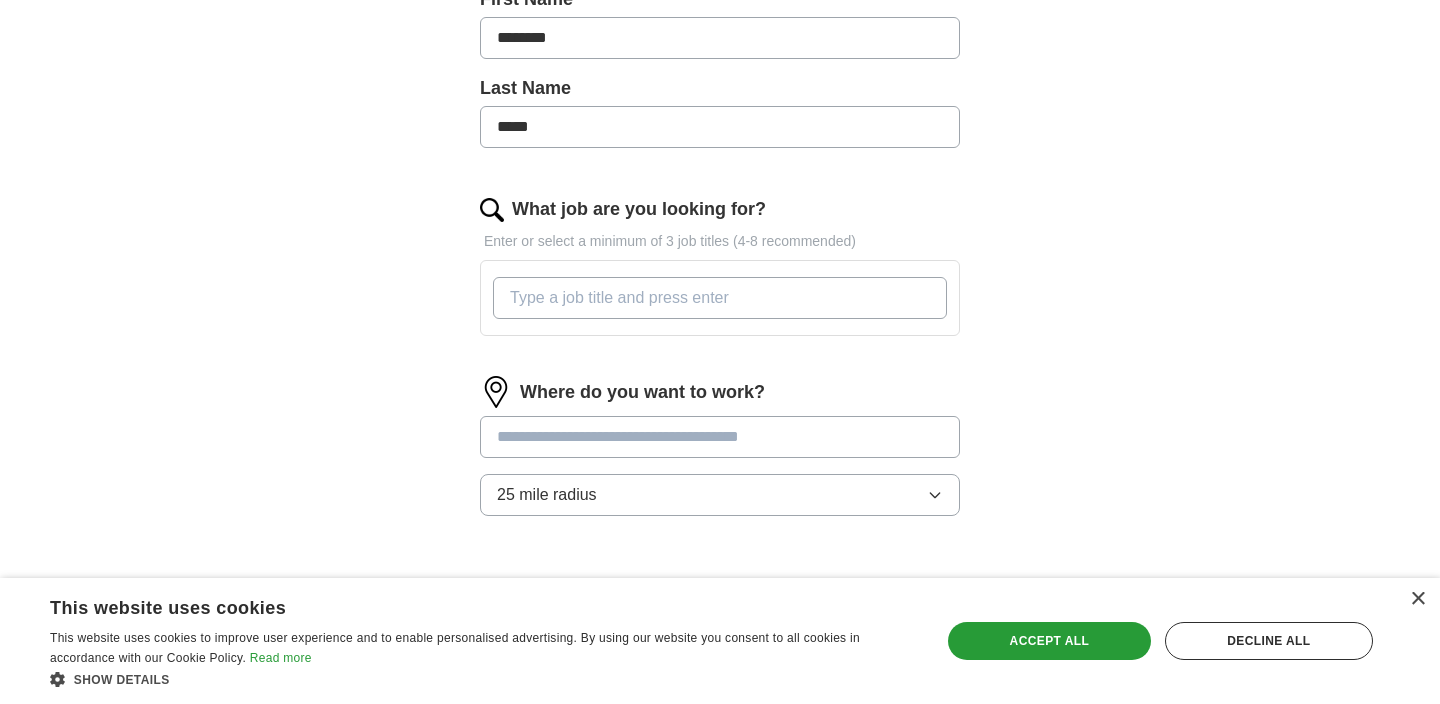 click on "What job are you looking for?" at bounding box center [720, 298] 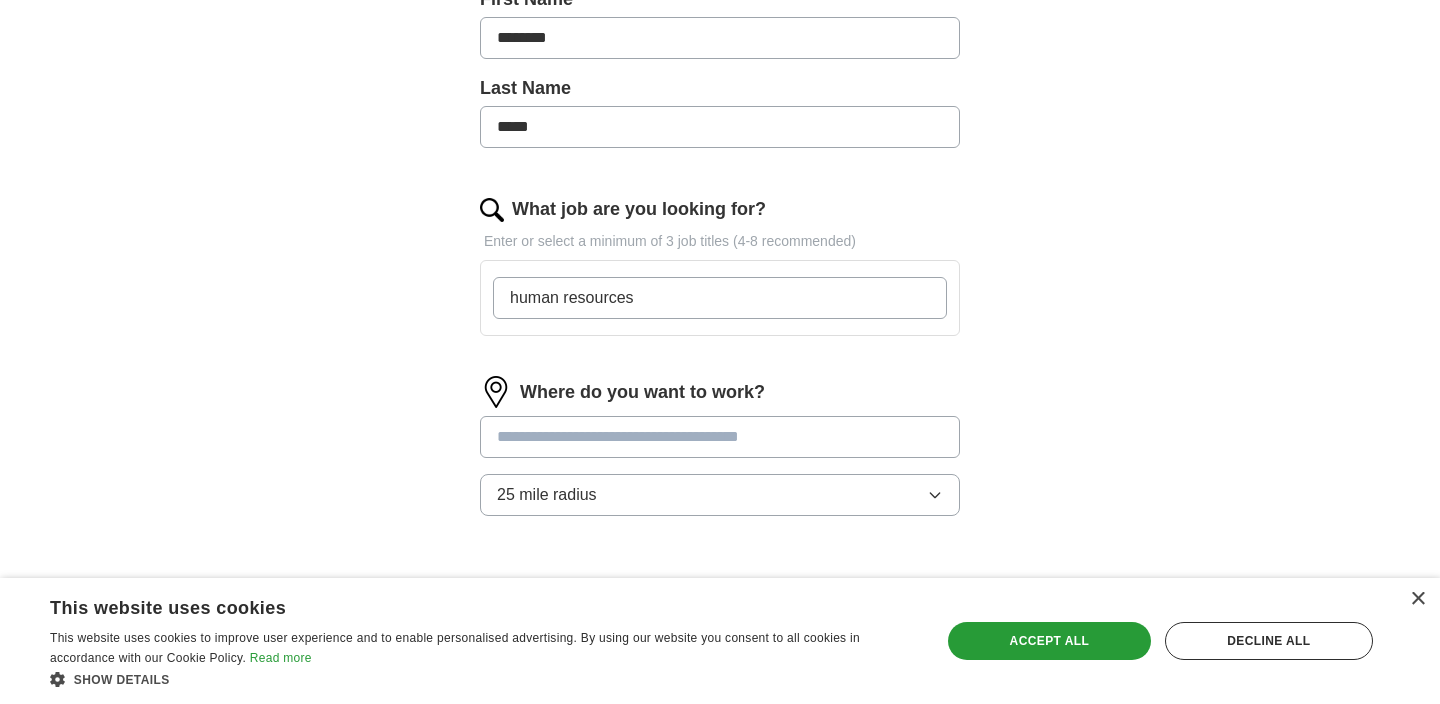 click on "human resources" at bounding box center [720, 298] 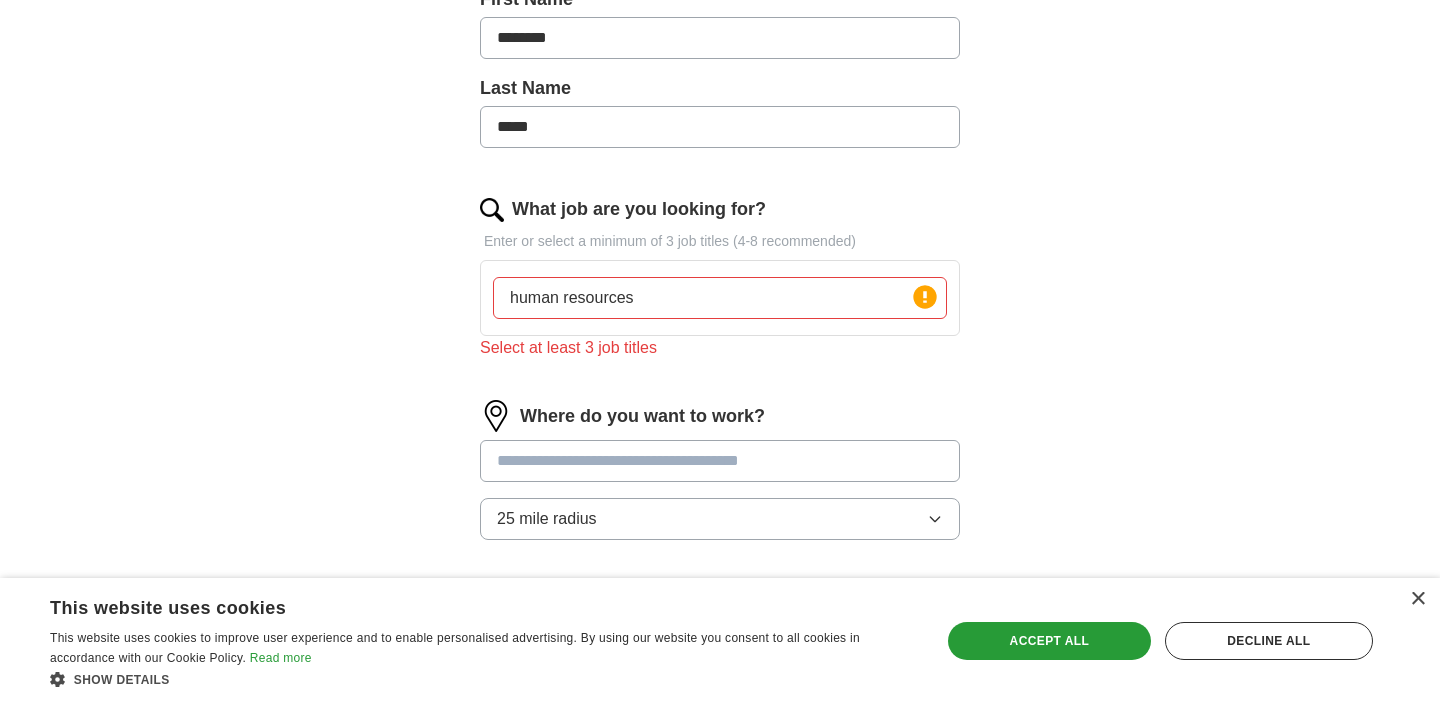 click on "human resources" at bounding box center [720, 298] 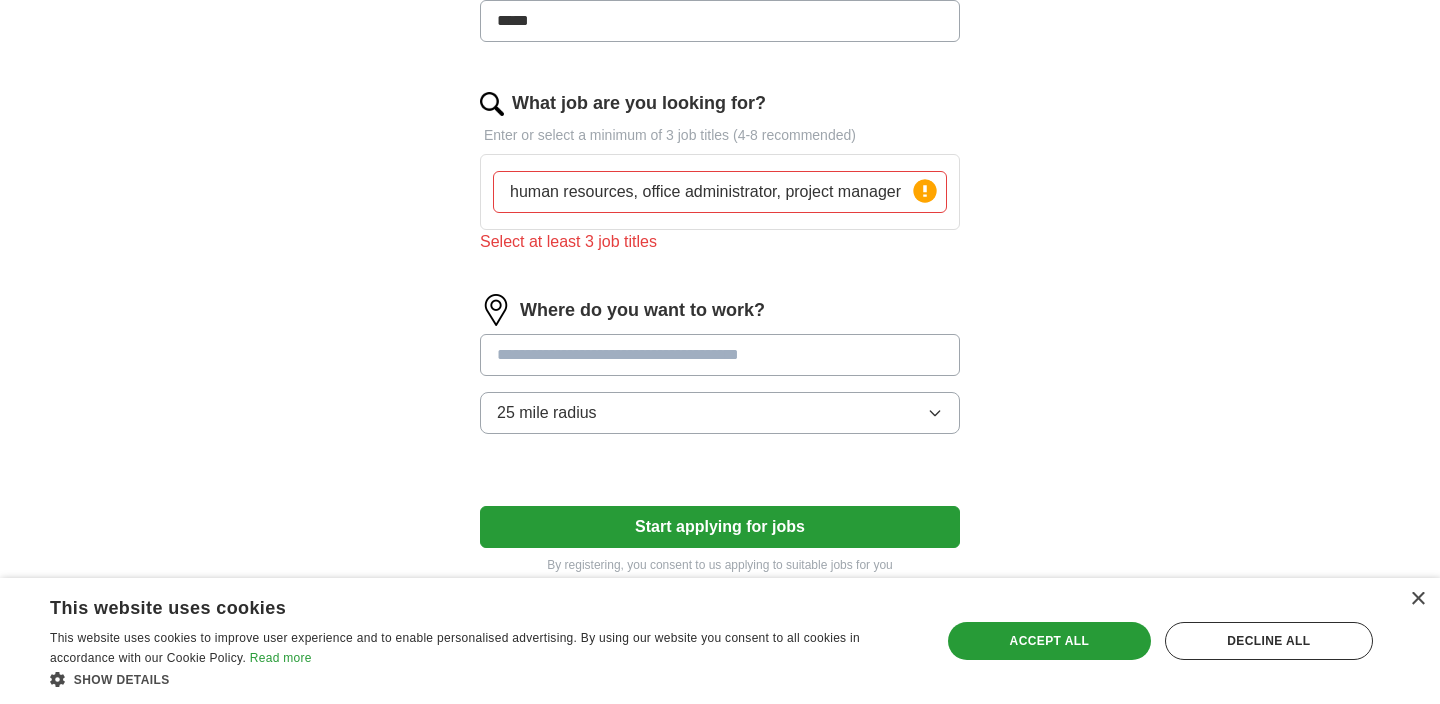 scroll, scrollTop: 651, scrollLeft: 0, axis: vertical 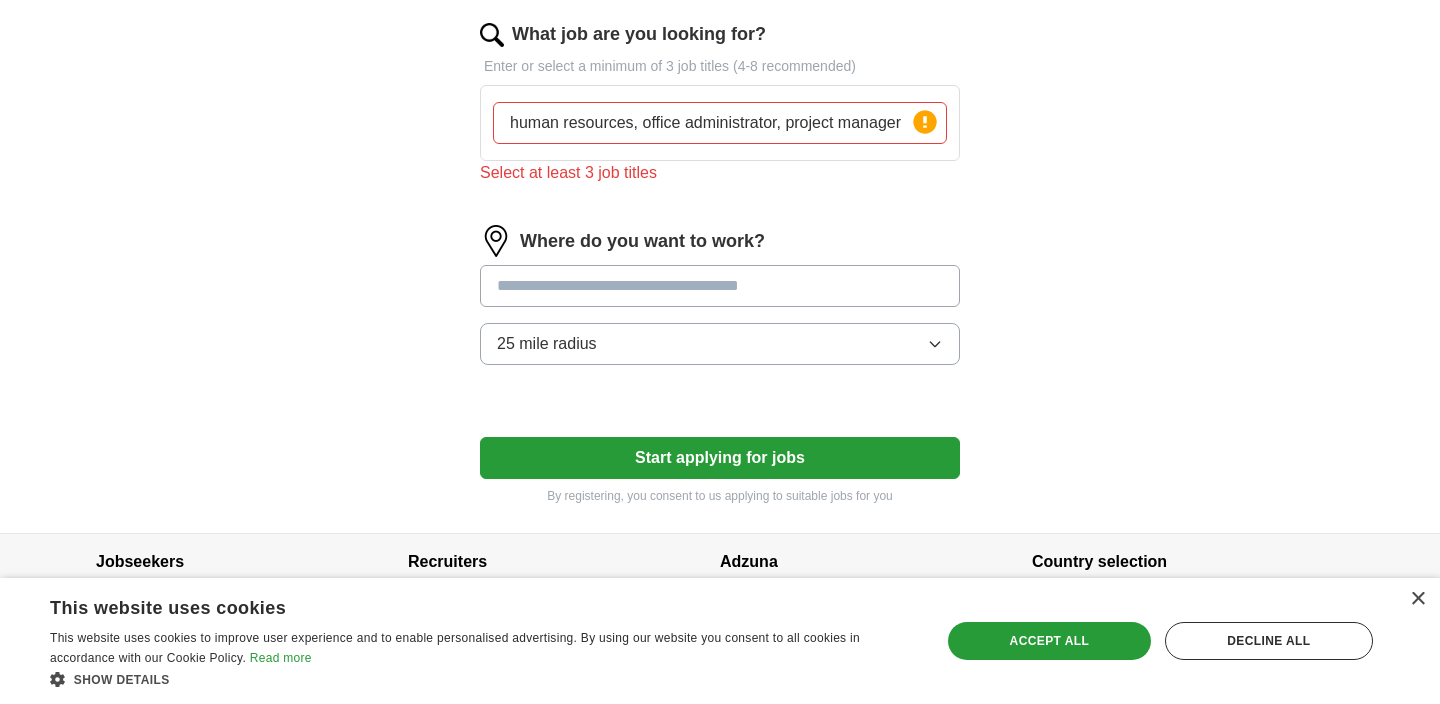 type on "human resources, office administrator, project manager" 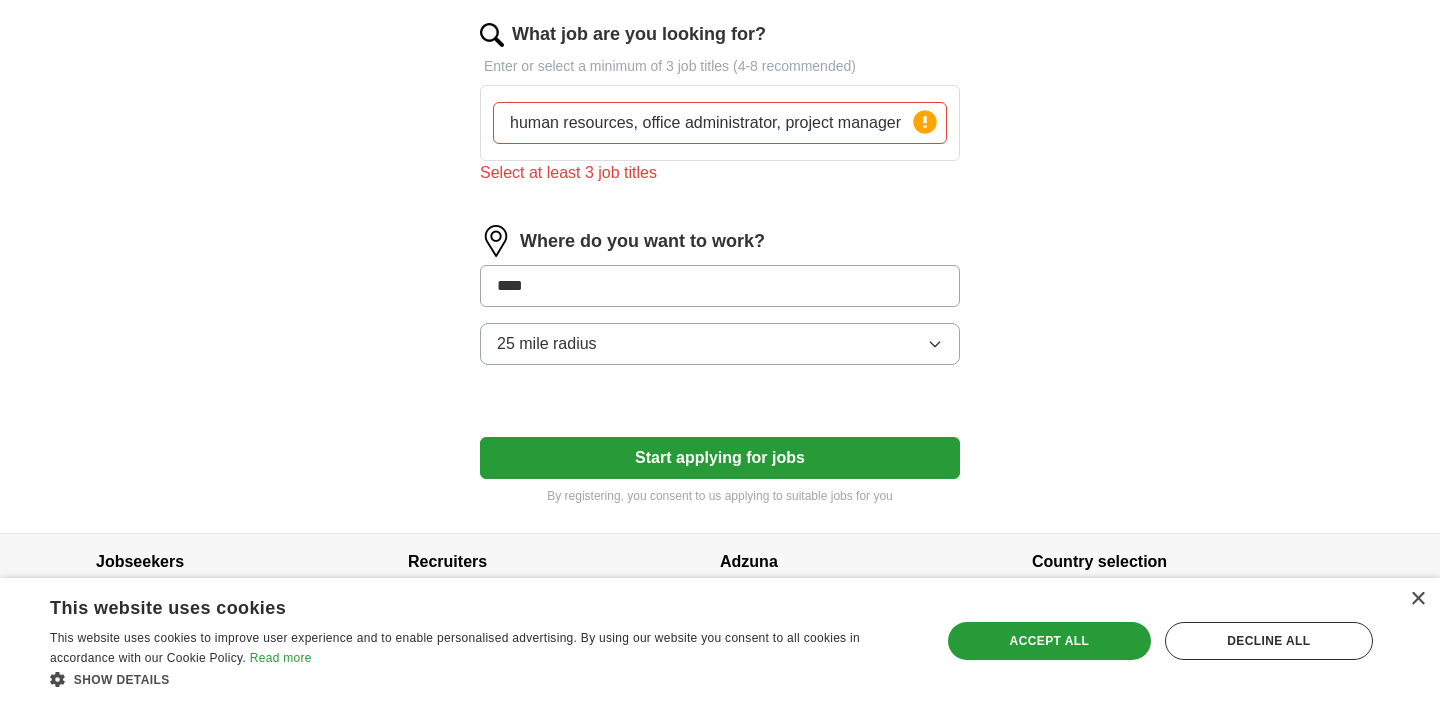 type on "*****" 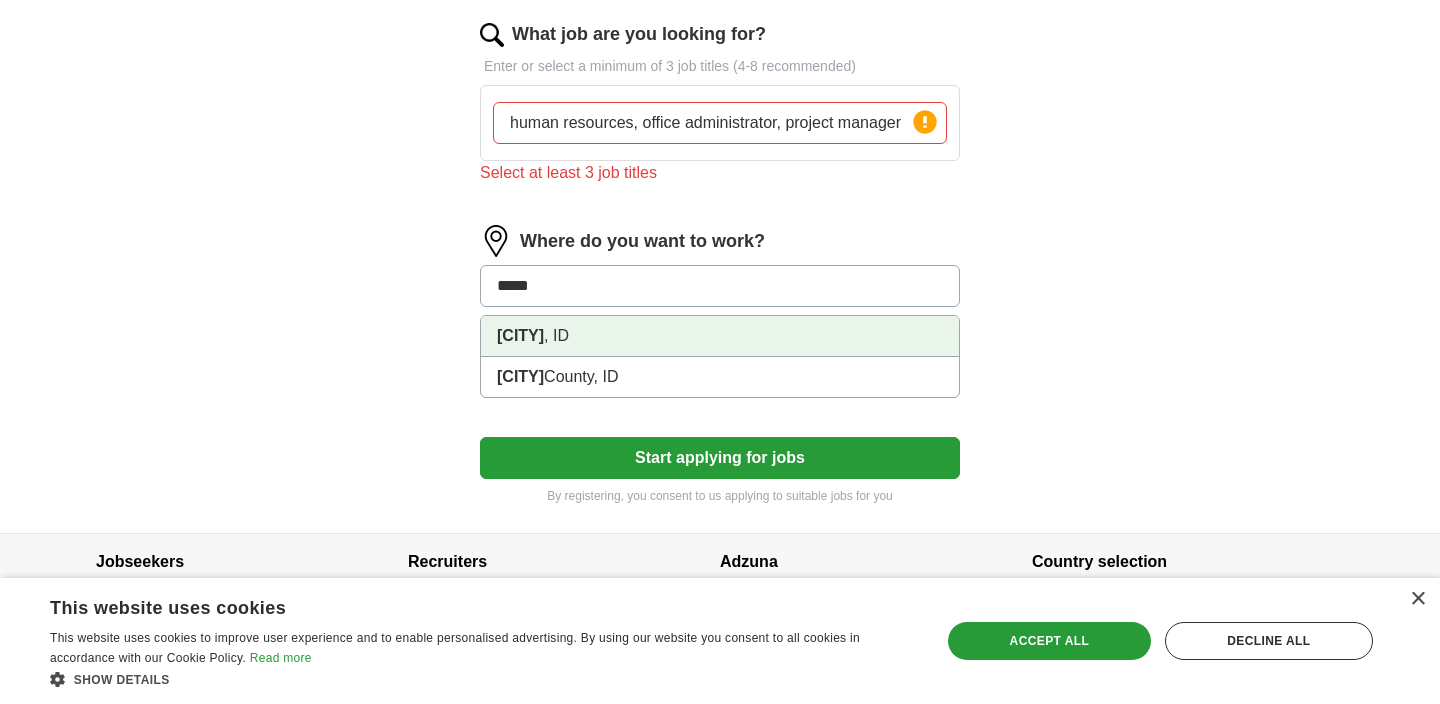 click on "[CITY] , ID" at bounding box center [720, 336] 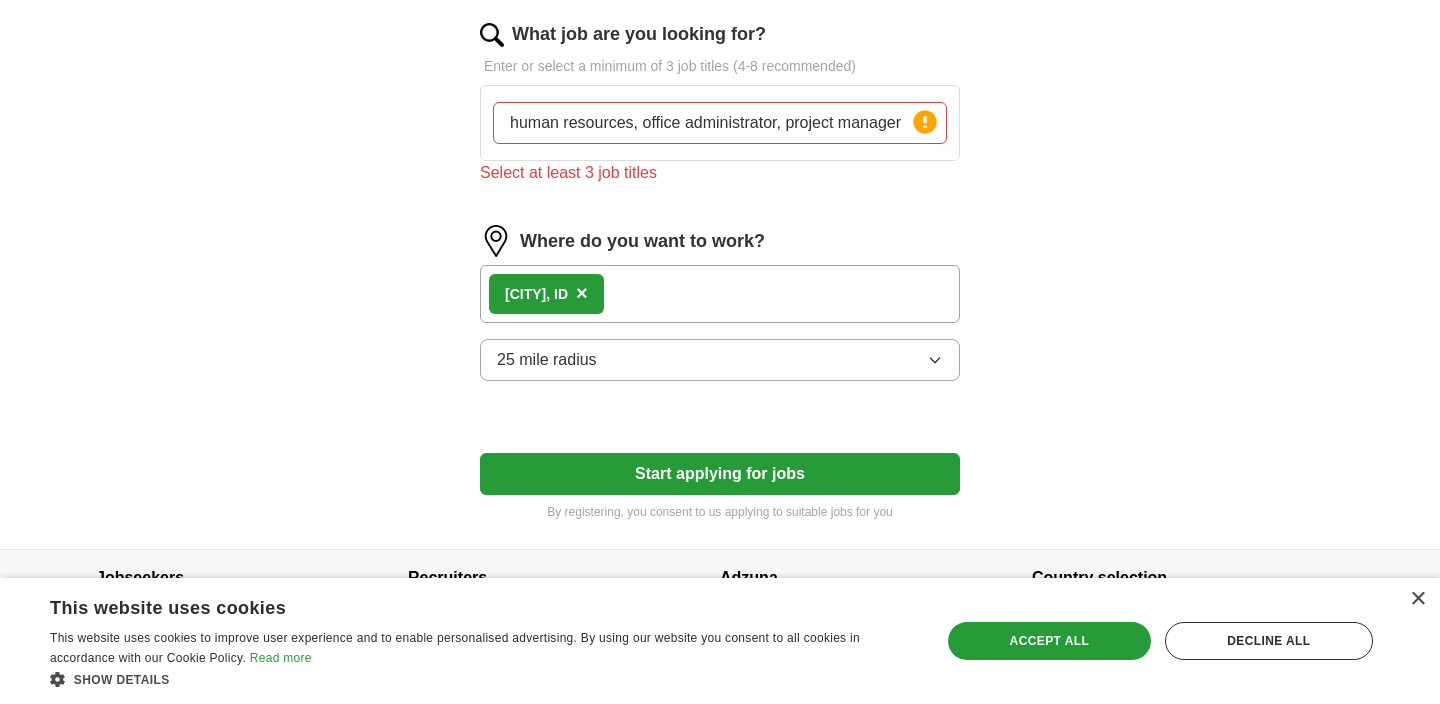 click on "Start applying for jobs" at bounding box center [720, 474] 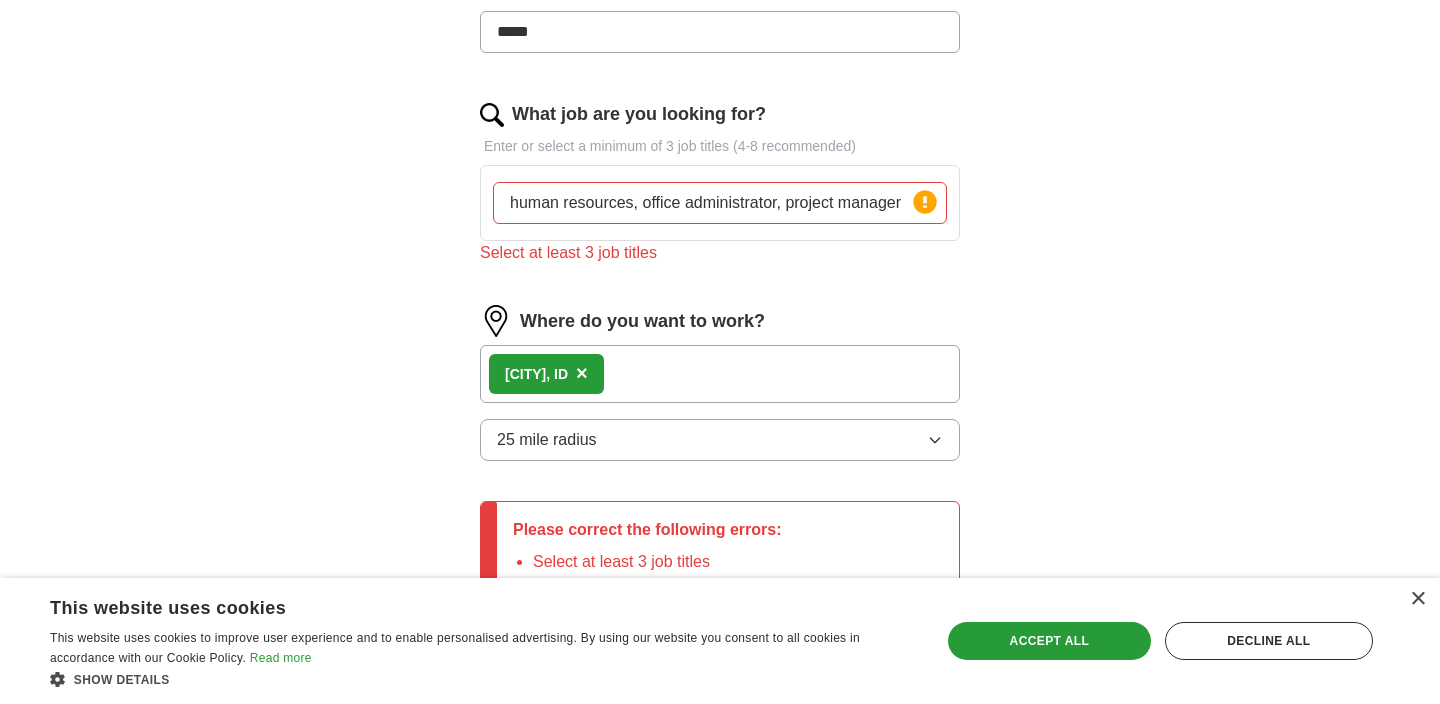 scroll, scrollTop: 452, scrollLeft: 0, axis: vertical 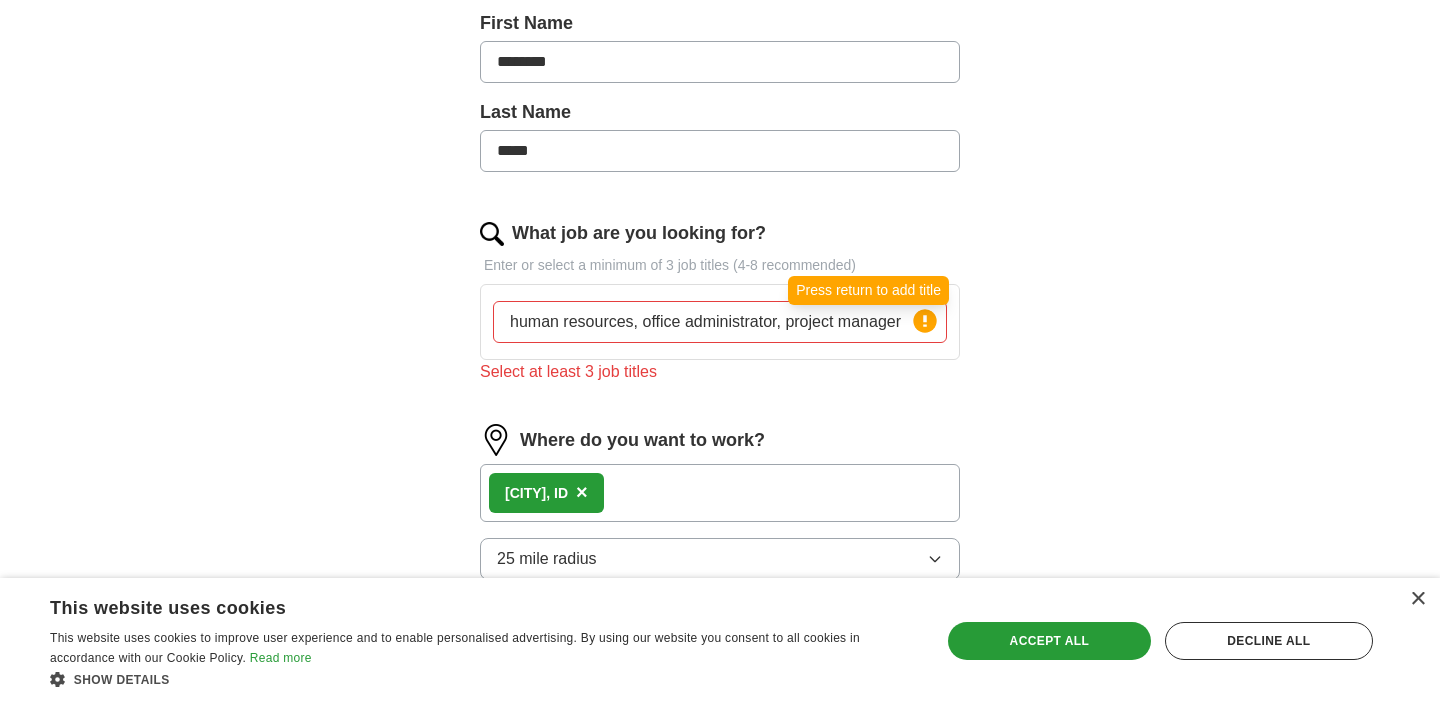 click 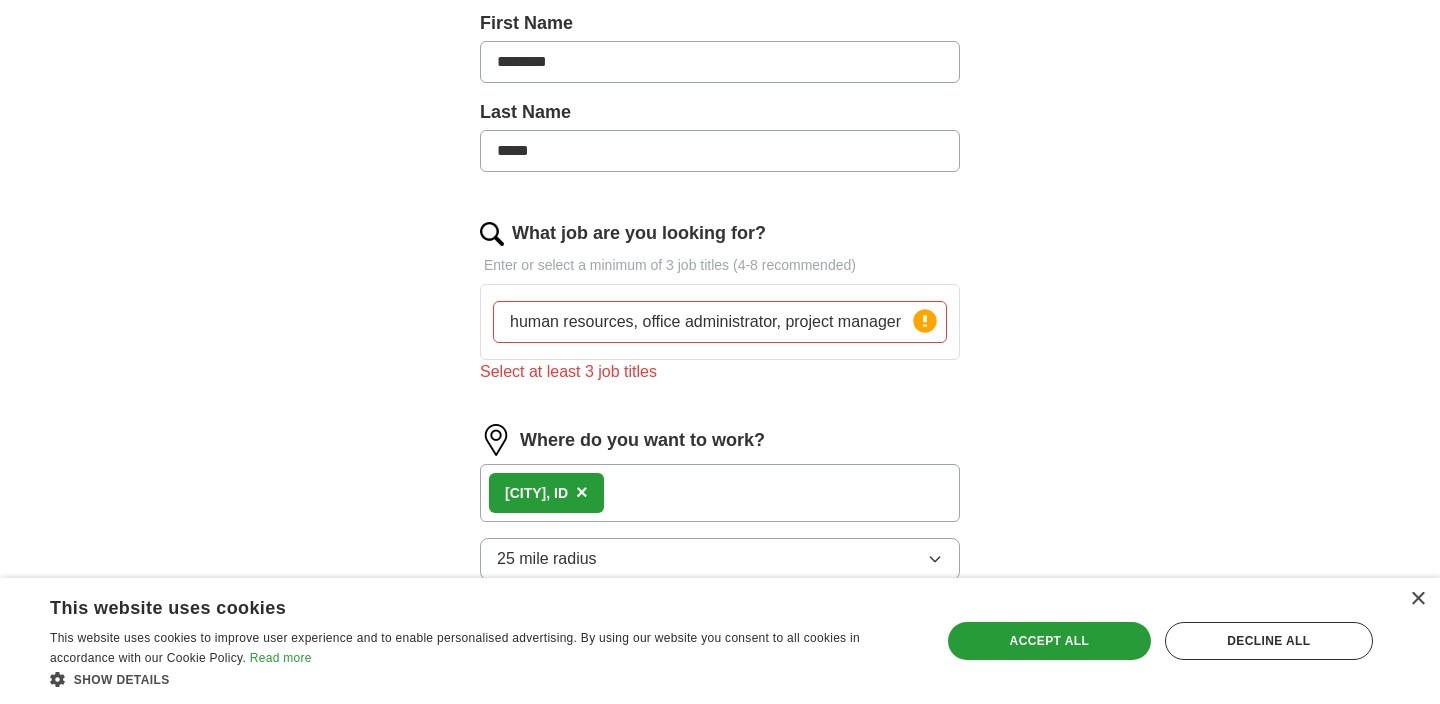 click on "human resources, office administrator, project manager" at bounding box center (720, 322) 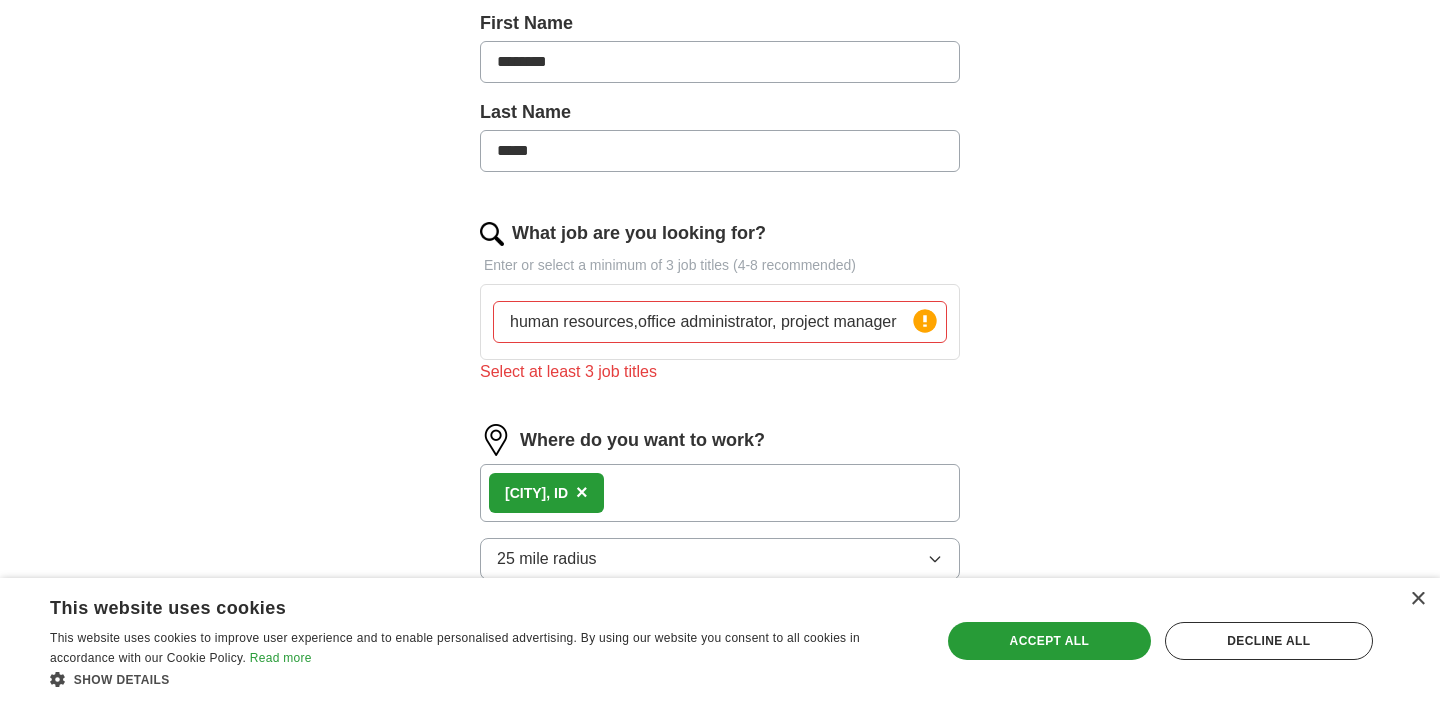 type on "human resourcesoffice administrator, project manager" 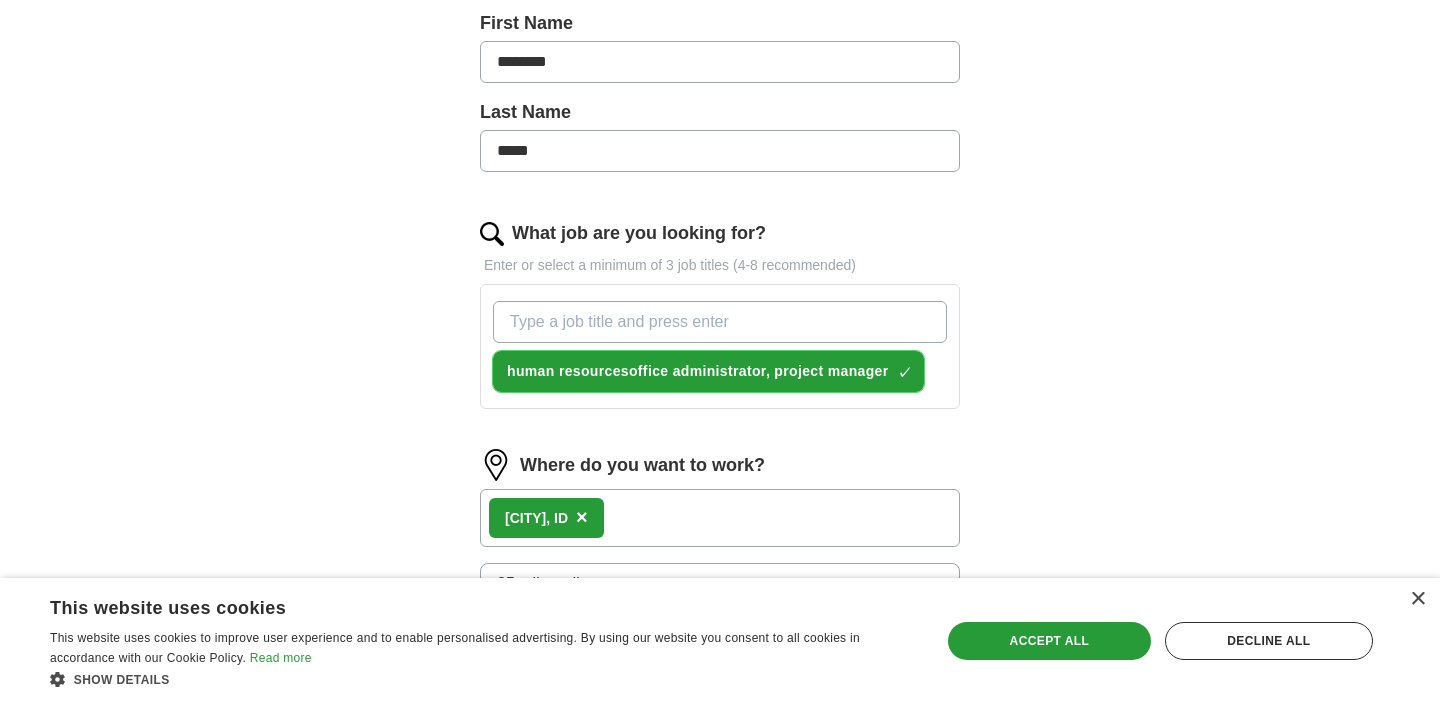 click on "×" at bounding box center [0, 0] 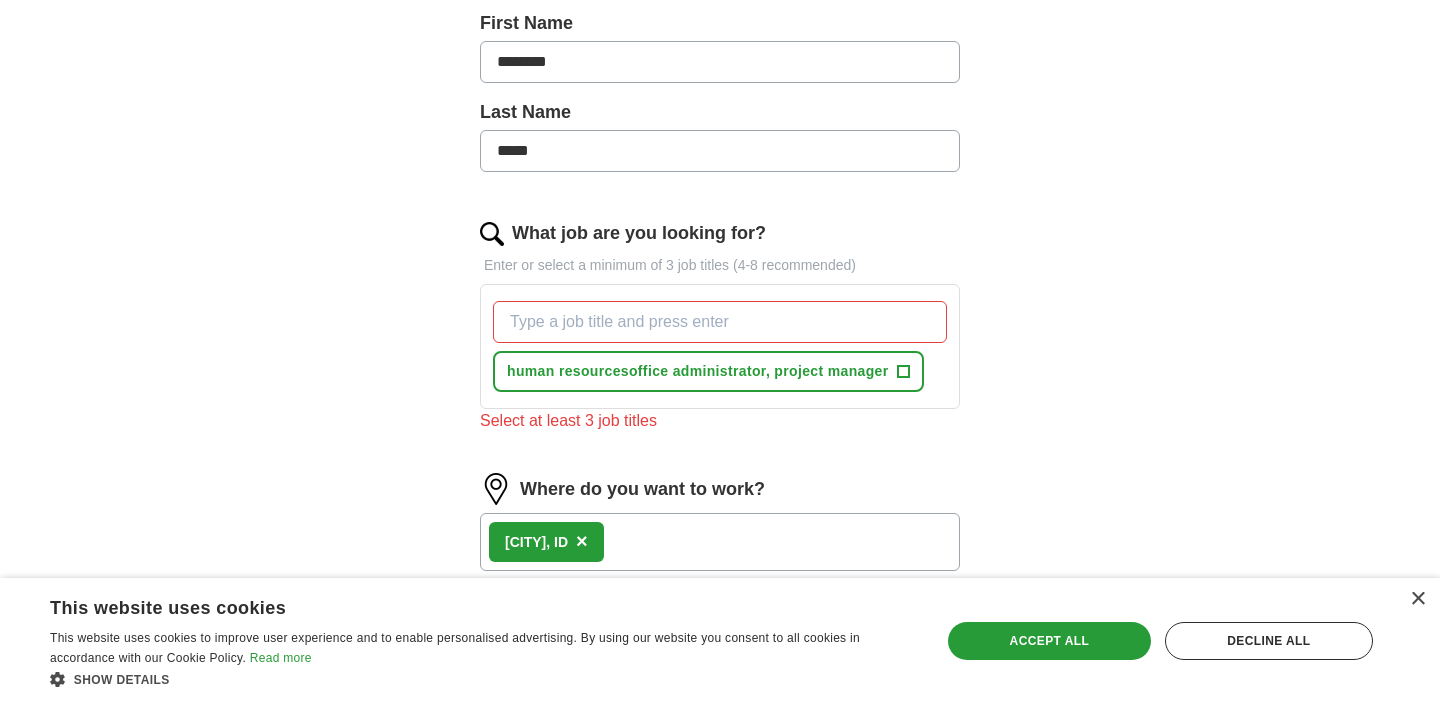 click on "What job are you looking for?" at bounding box center (720, 322) 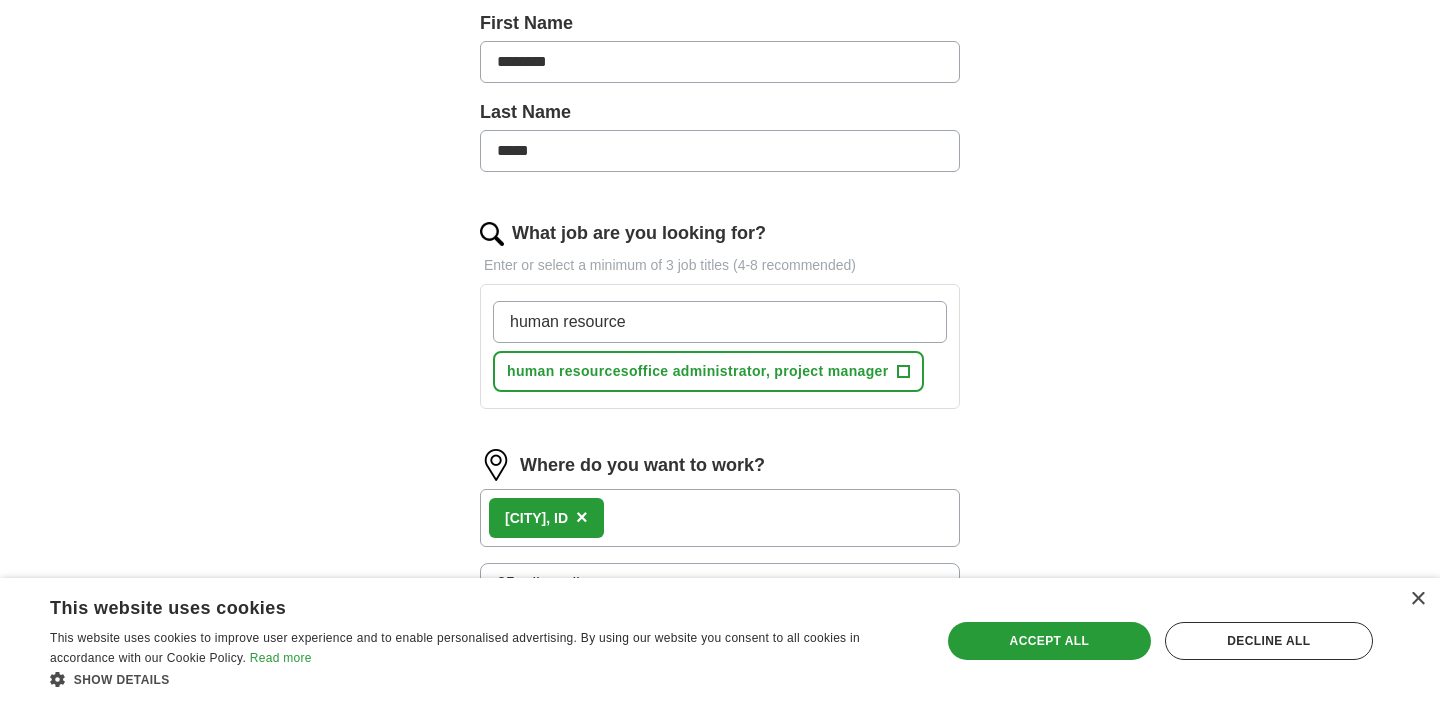 type on "human resources" 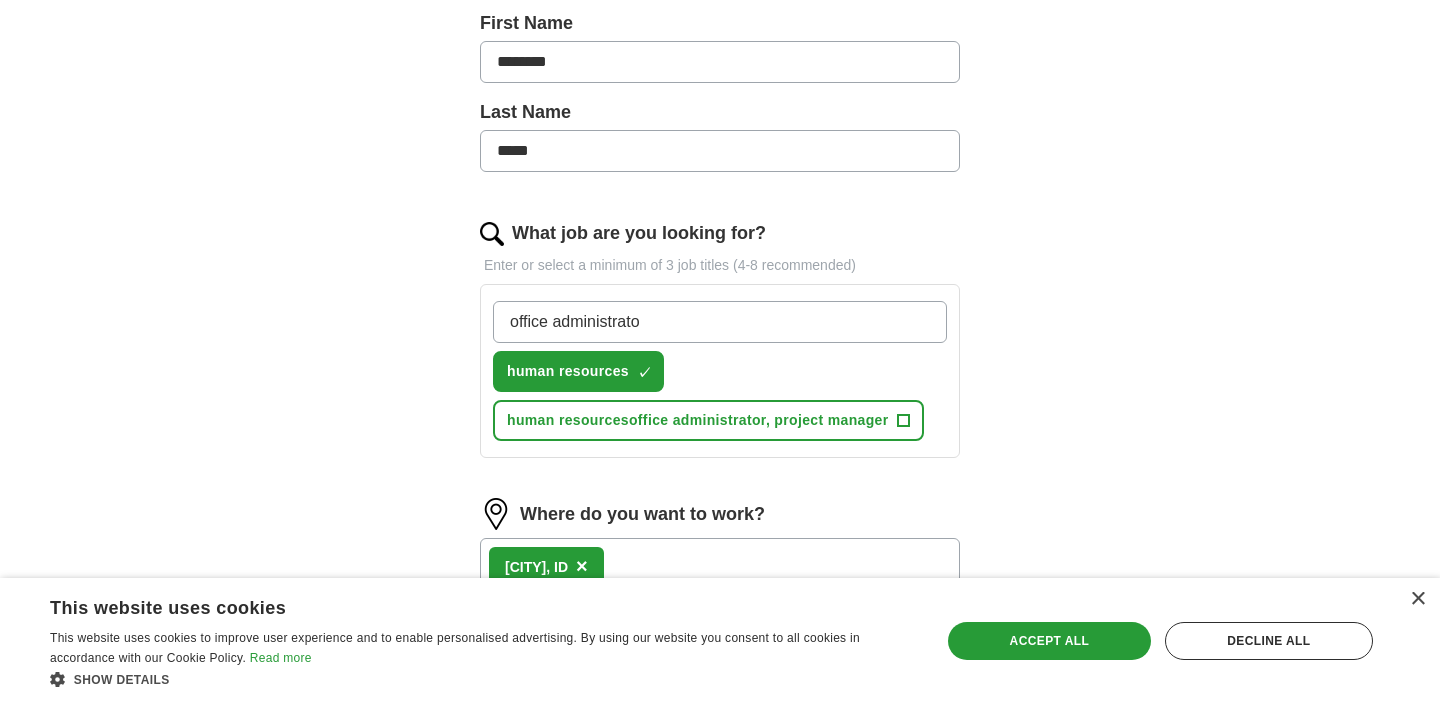 type on "office administrator" 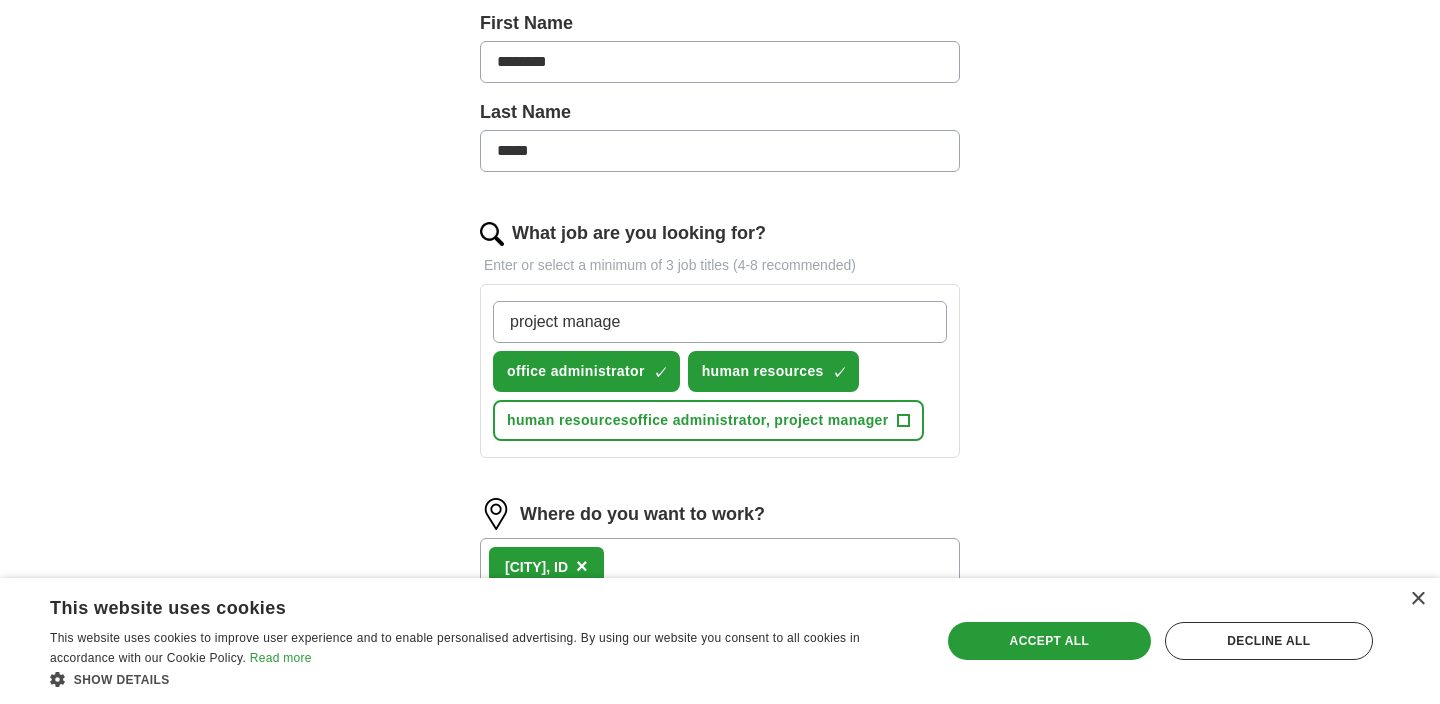 type on "project manager" 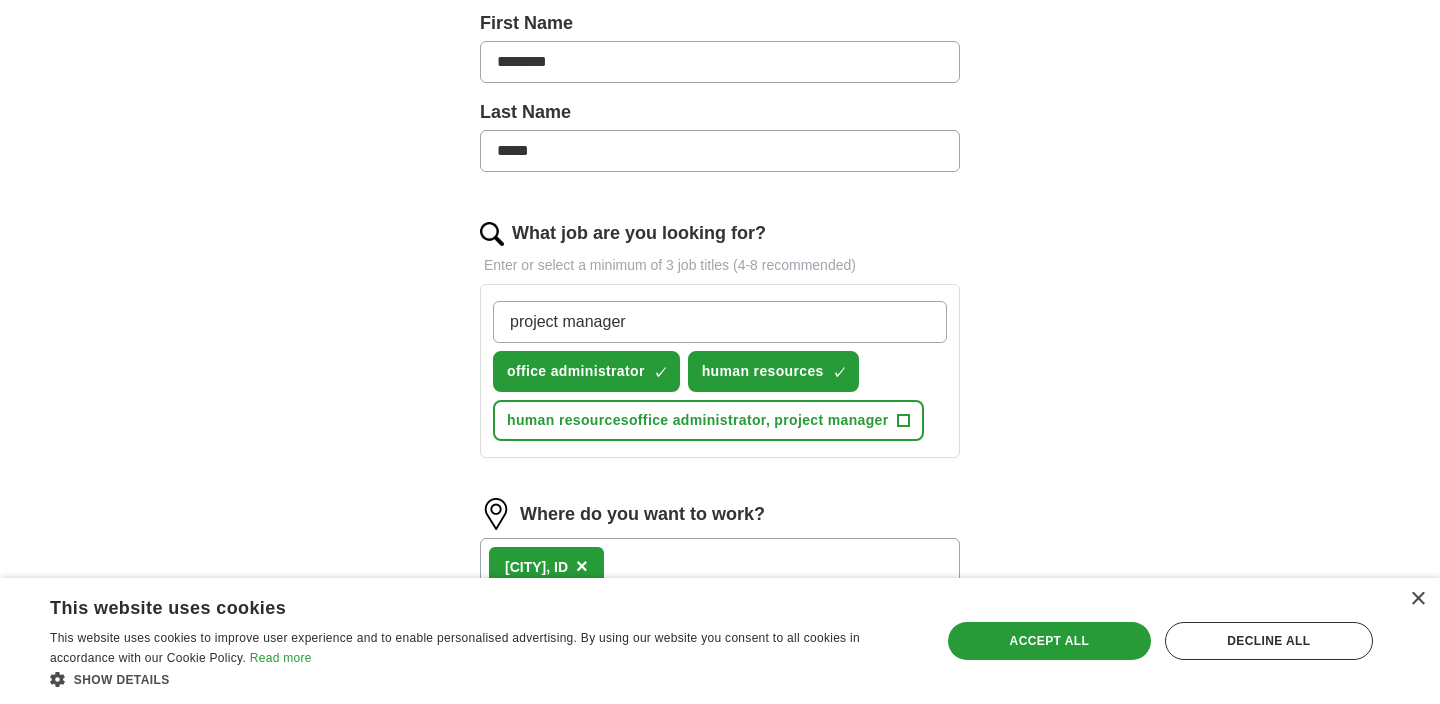 type 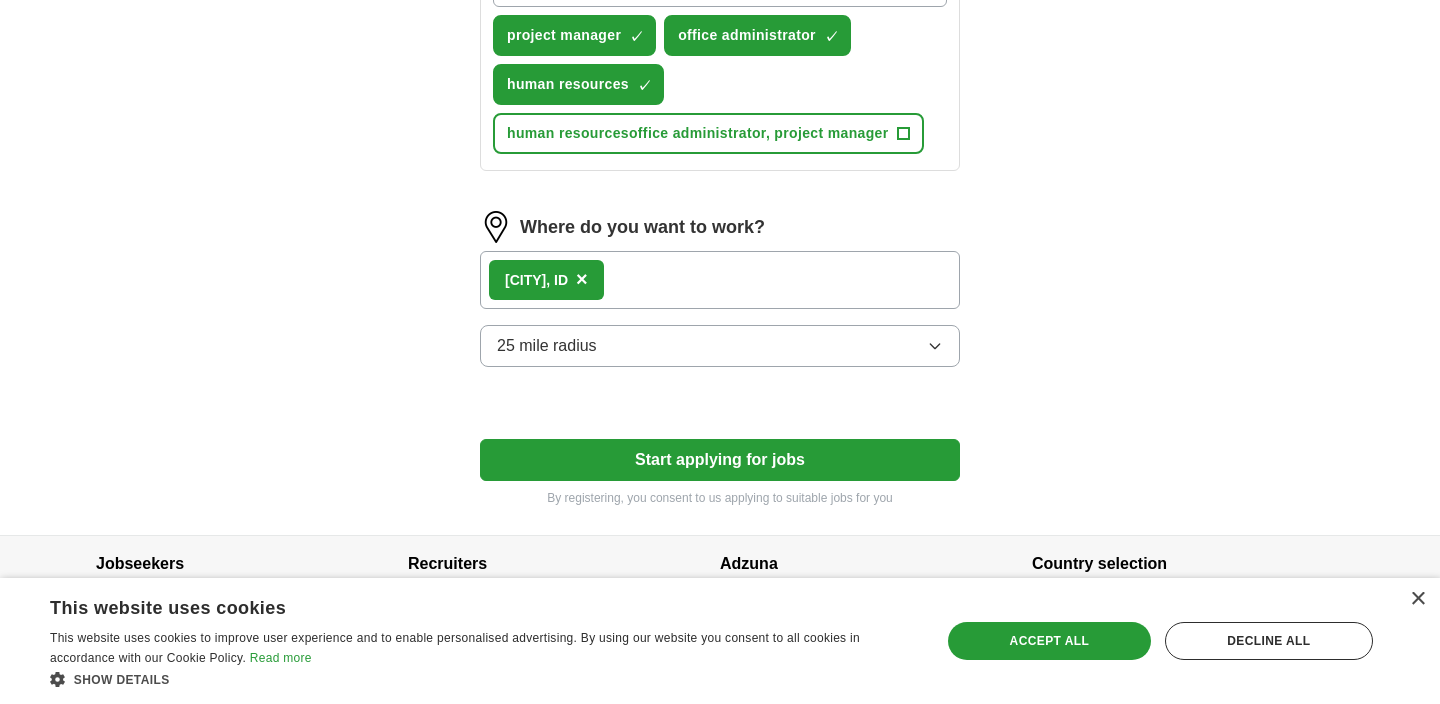 scroll, scrollTop: 821, scrollLeft: 0, axis: vertical 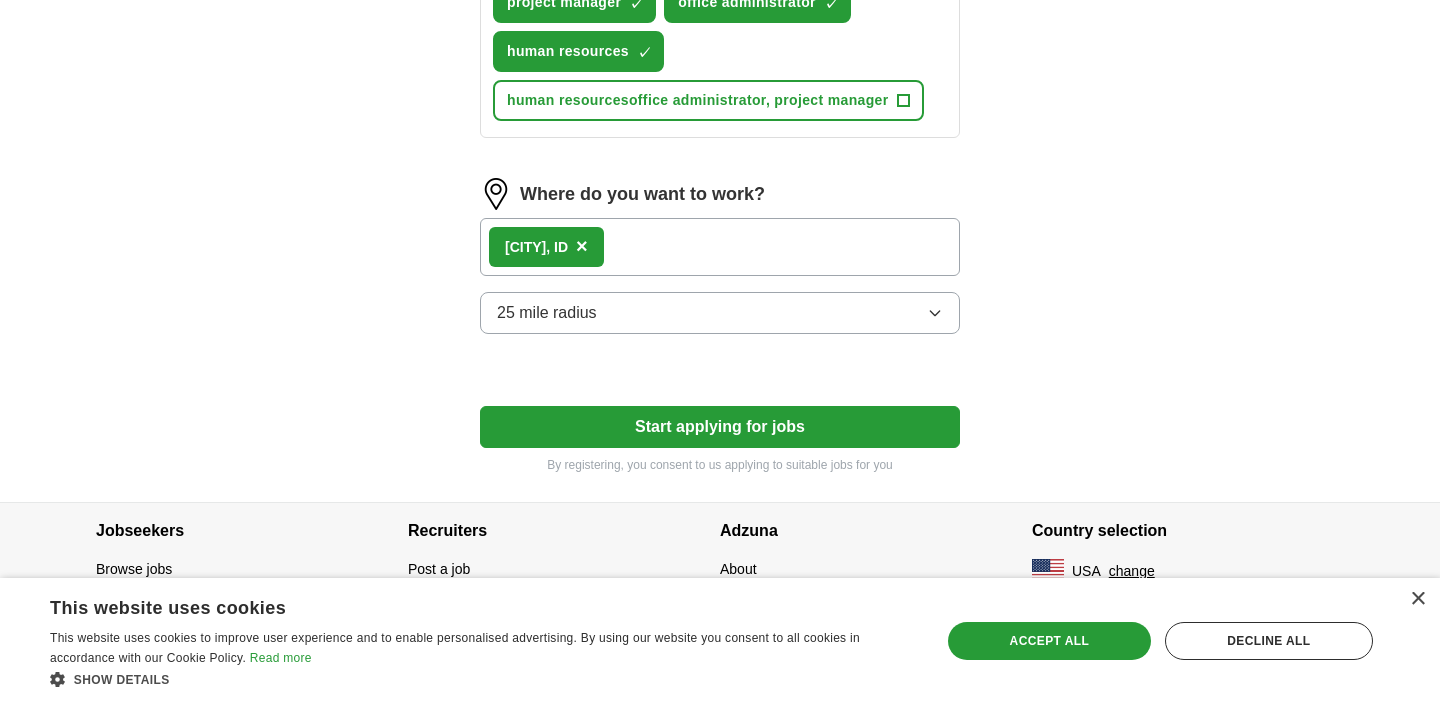 click on "Start applying for jobs" at bounding box center (720, 427) 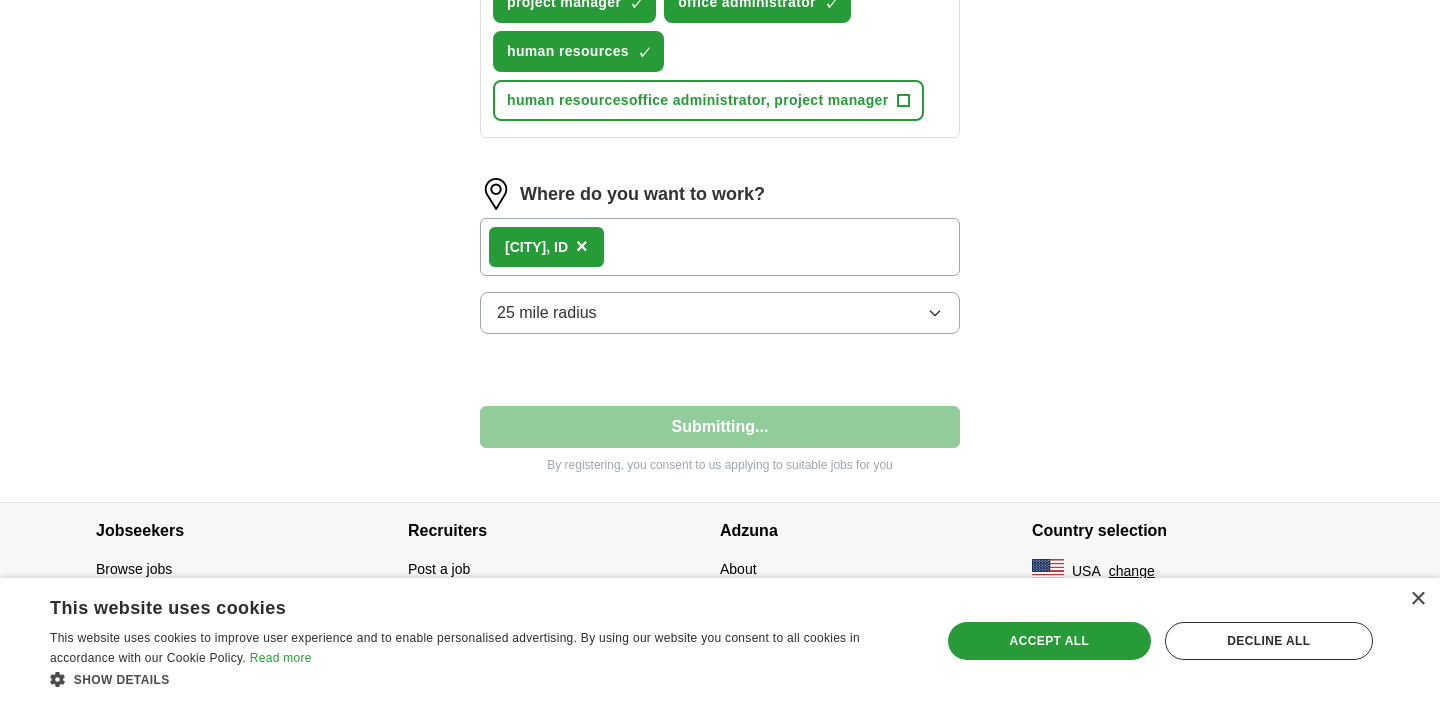 select on "**" 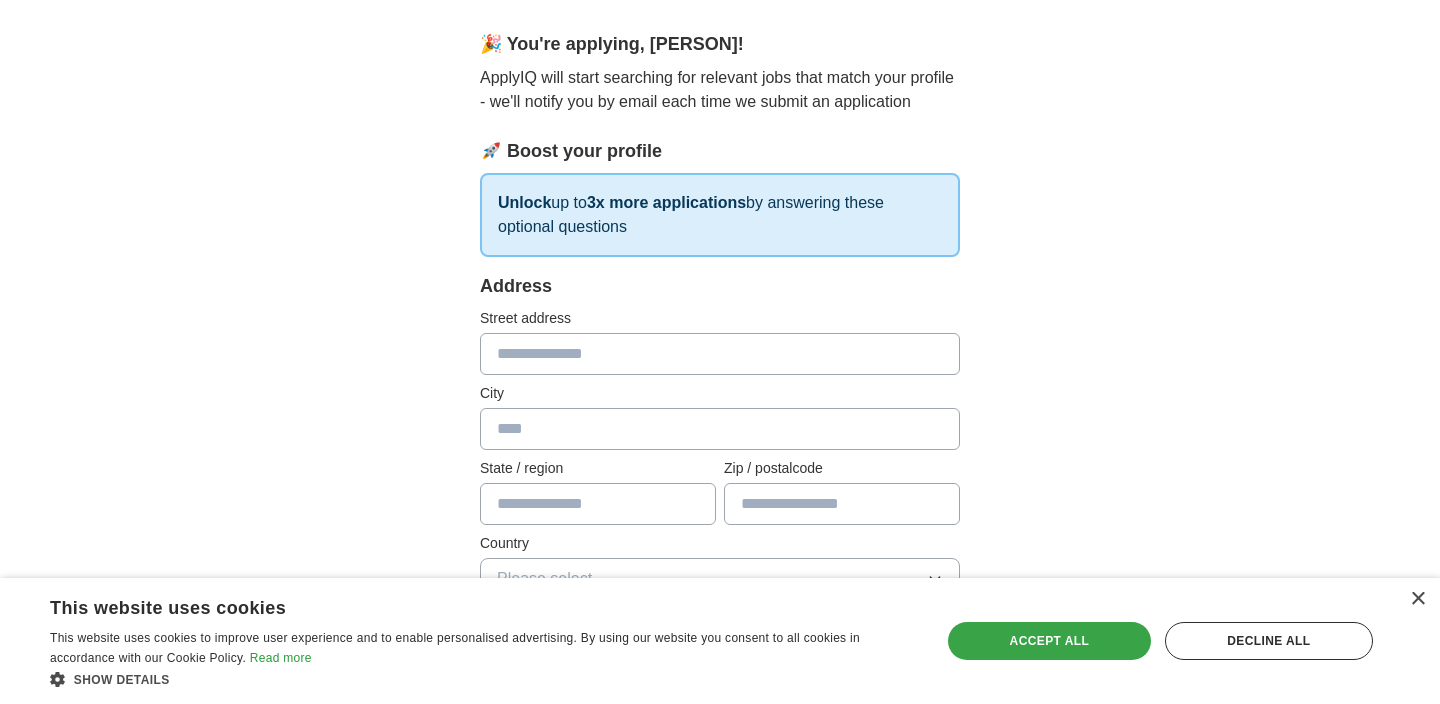 scroll, scrollTop: 6, scrollLeft: 0, axis: vertical 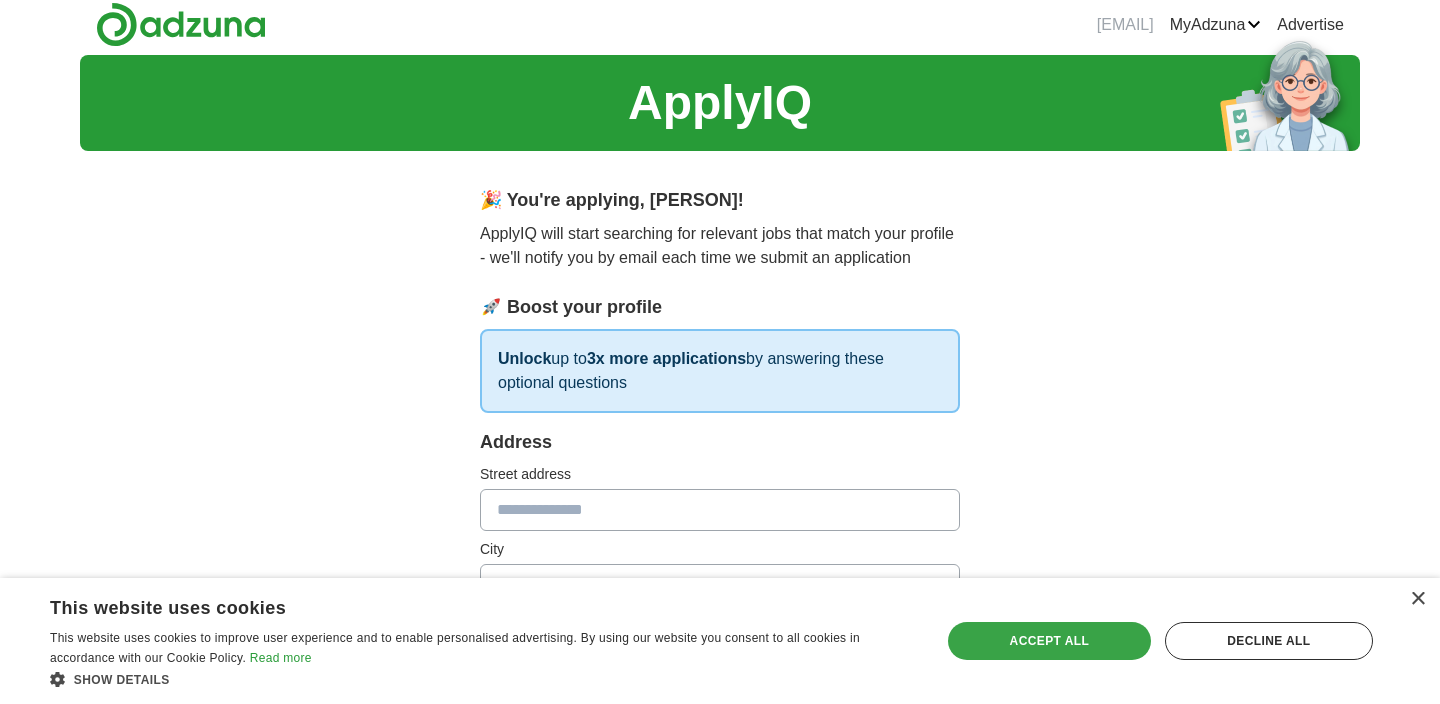 click on "Accept all" at bounding box center [1049, 641] 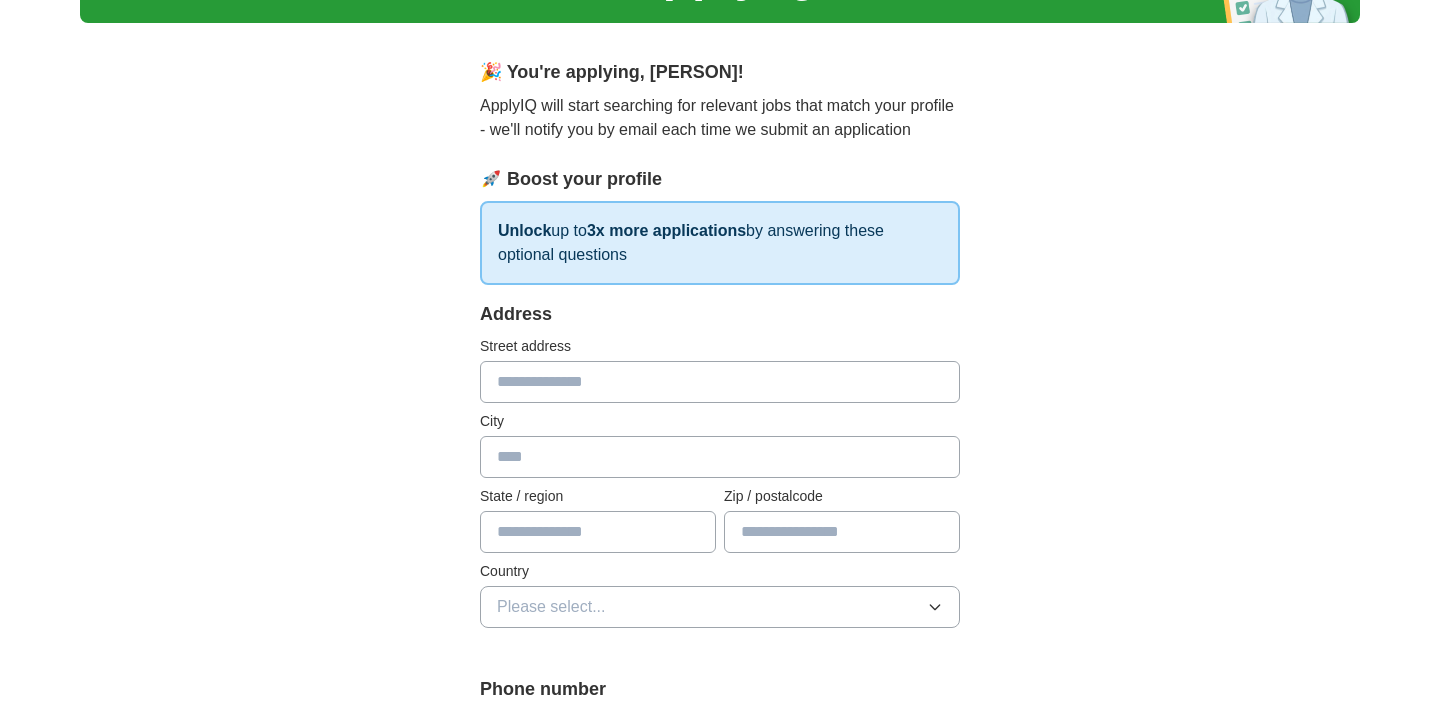 scroll, scrollTop: 138, scrollLeft: 0, axis: vertical 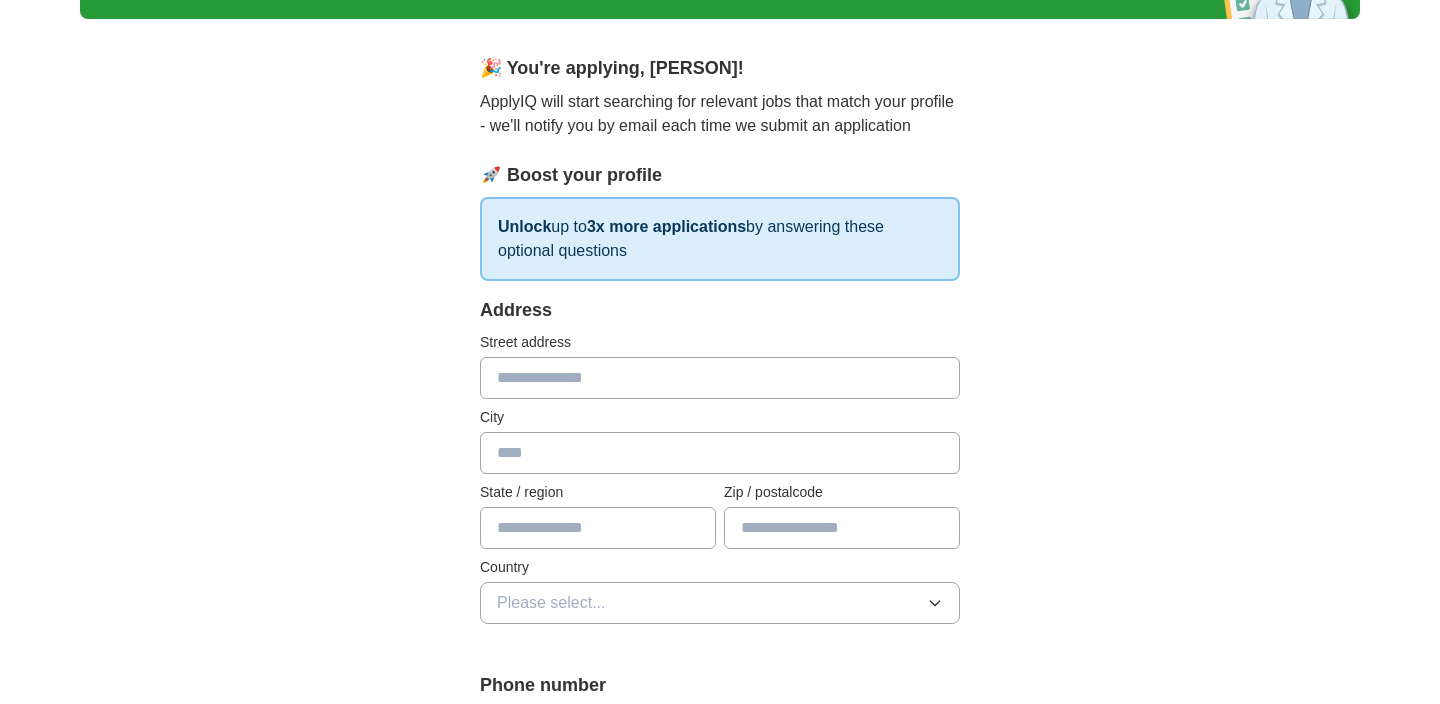 click at bounding box center (720, 378) 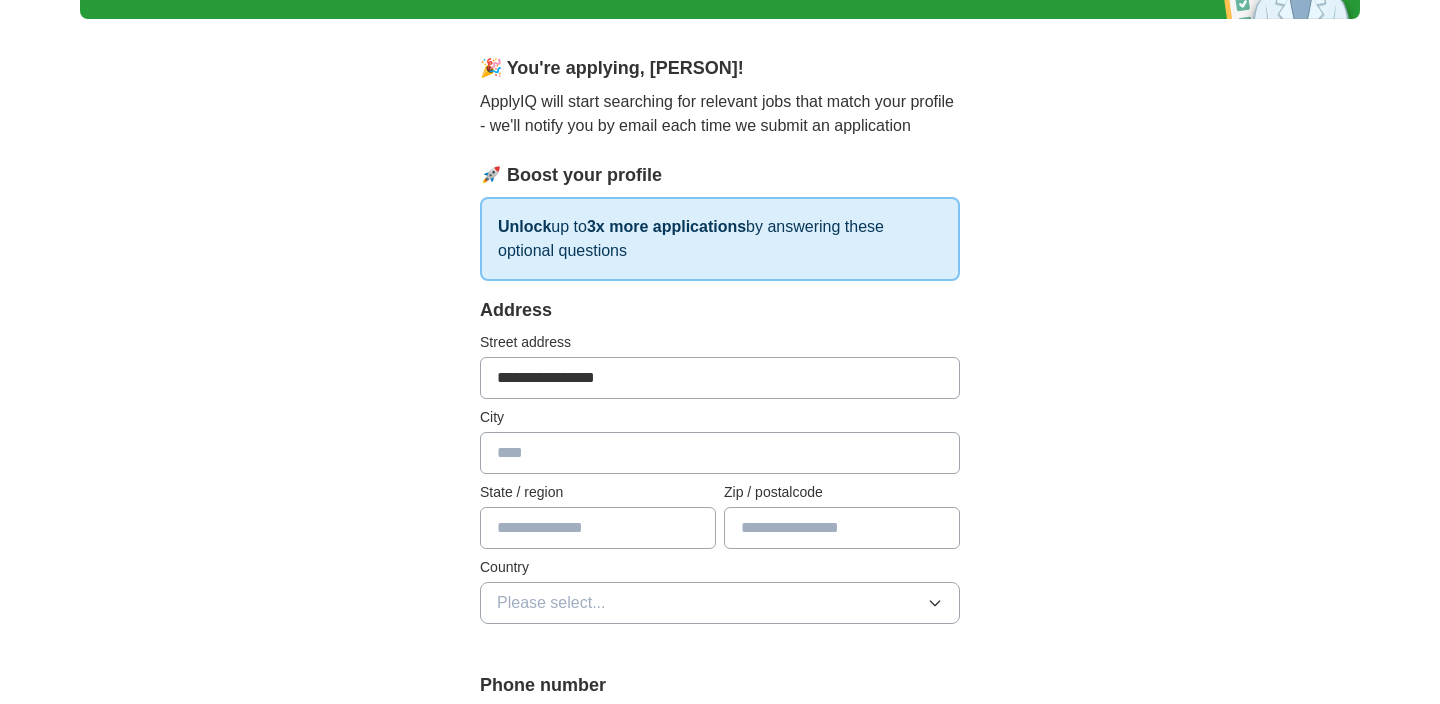 type on "*****" 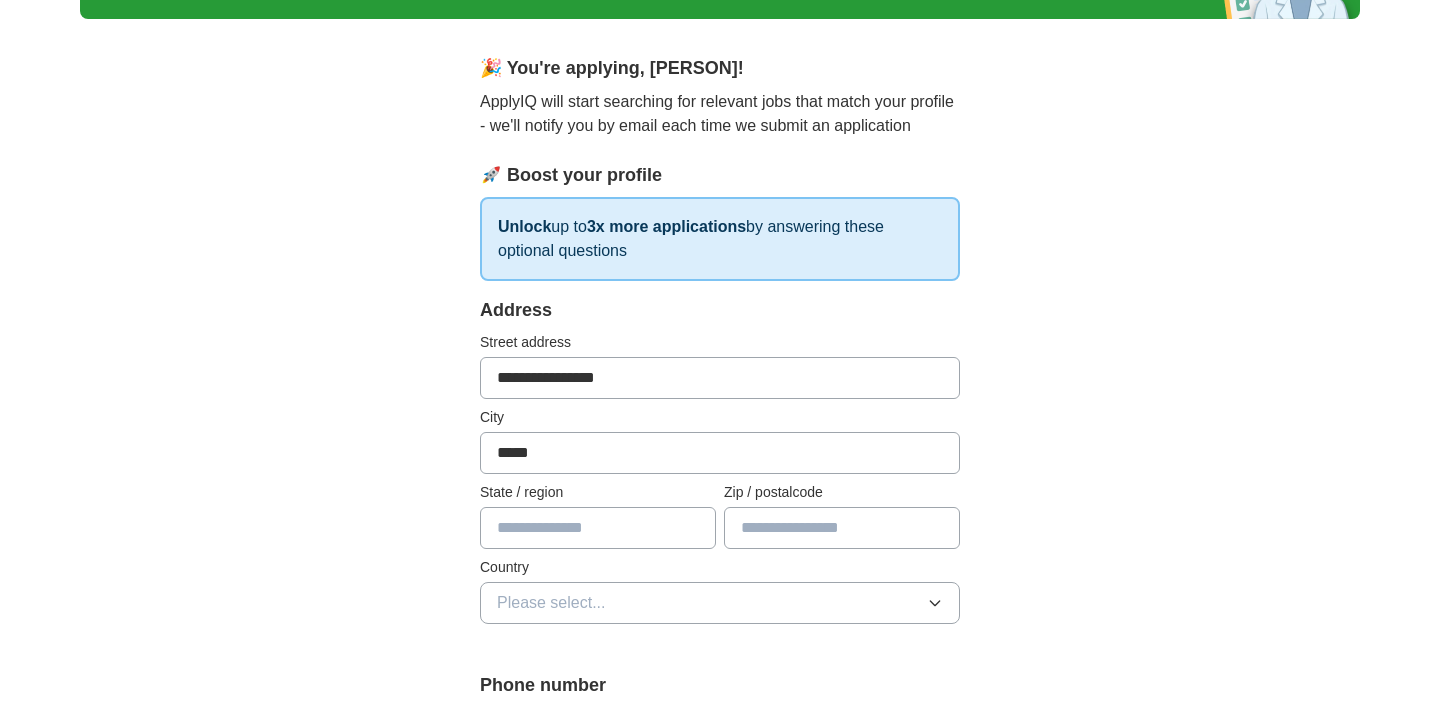 type on "*****" 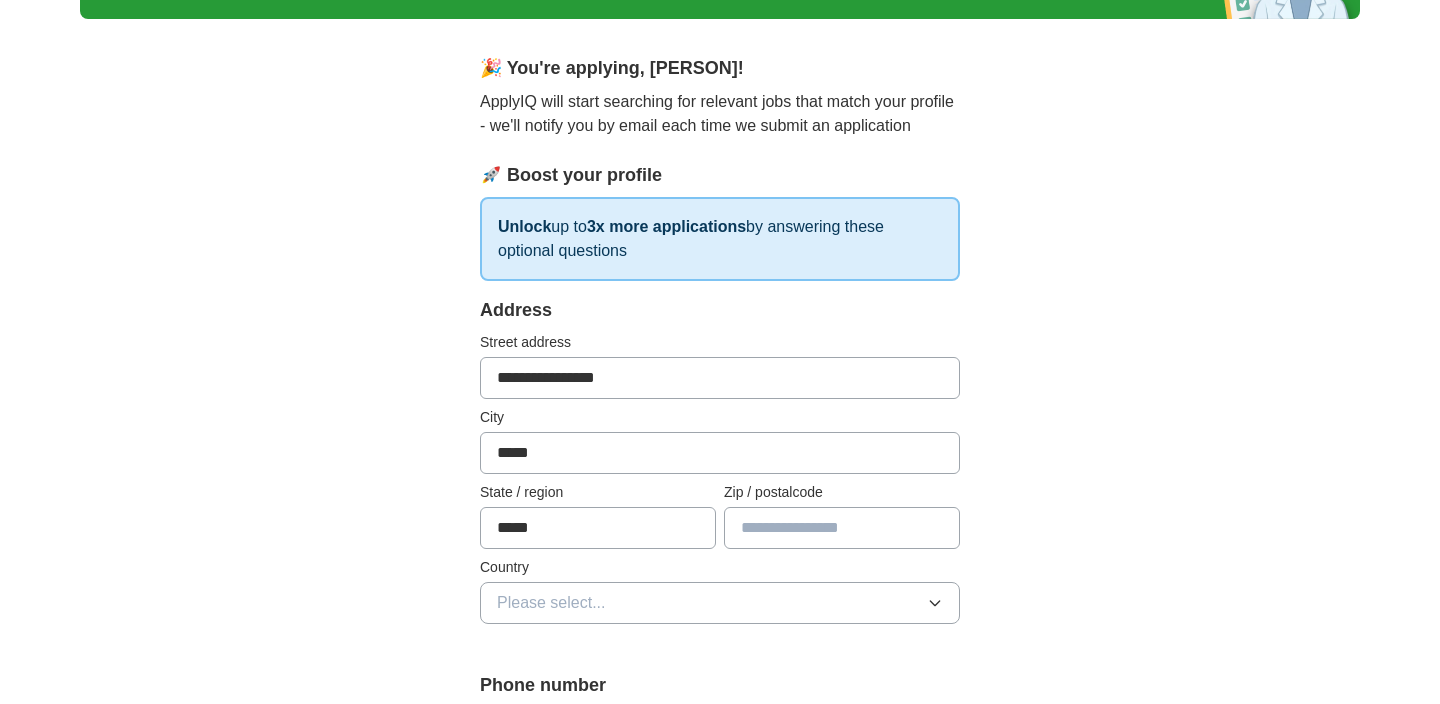 type on "*****" 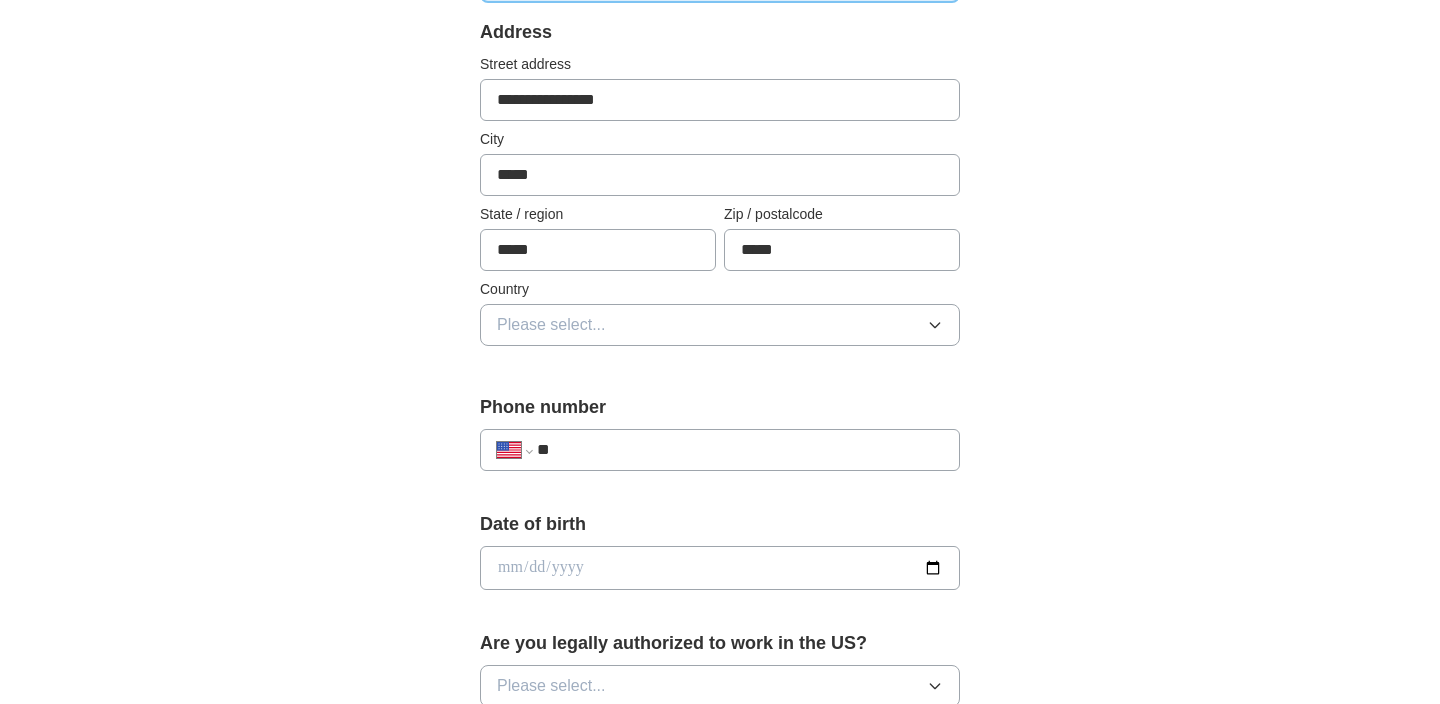scroll, scrollTop: 417, scrollLeft: 0, axis: vertical 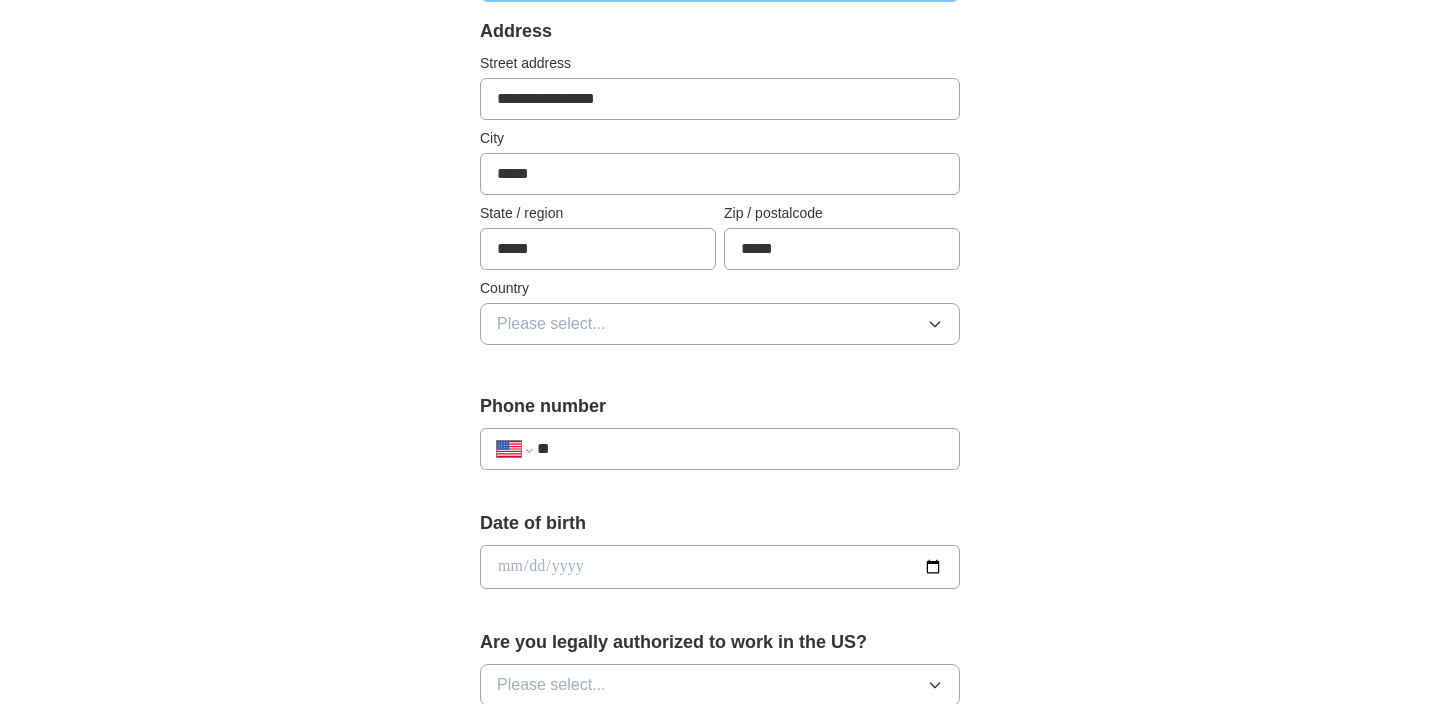 click on "Please select..." at bounding box center (720, 324) 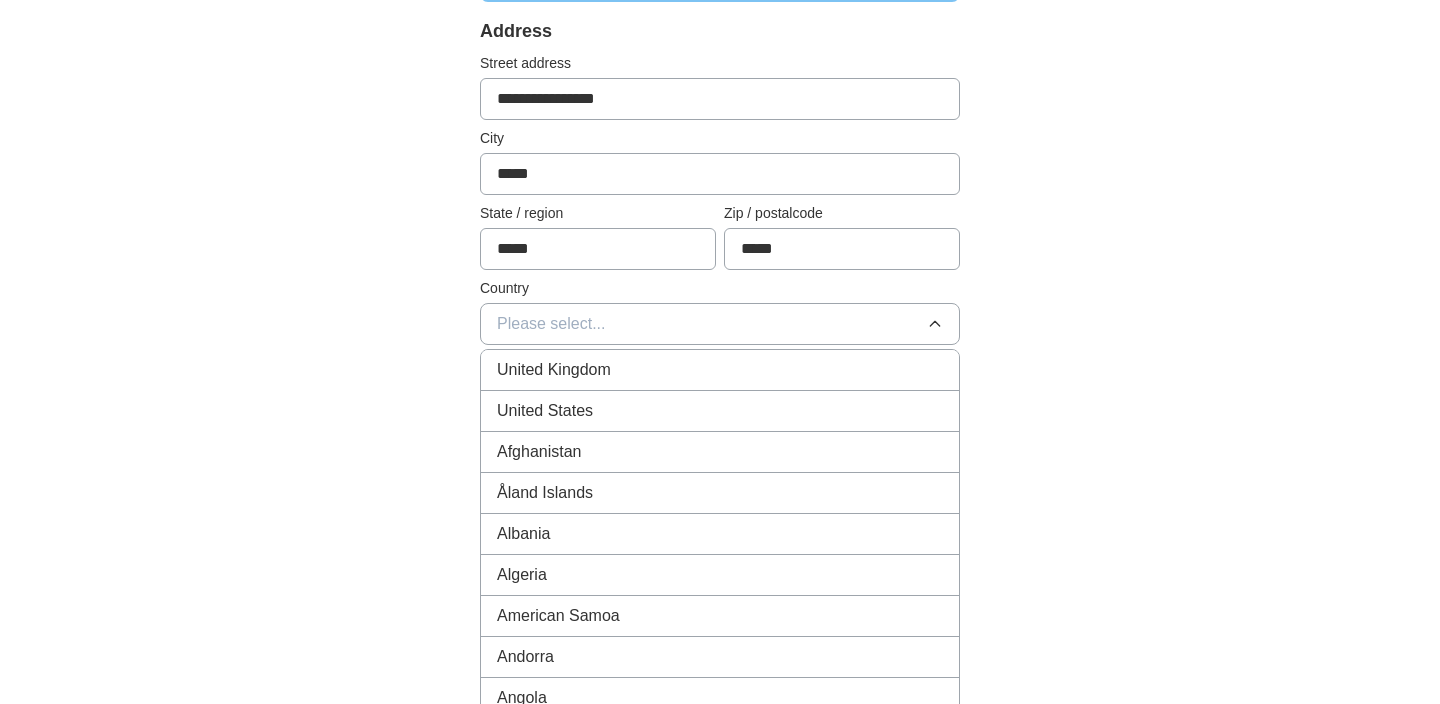 click on "United States" at bounding box center (720, 411) 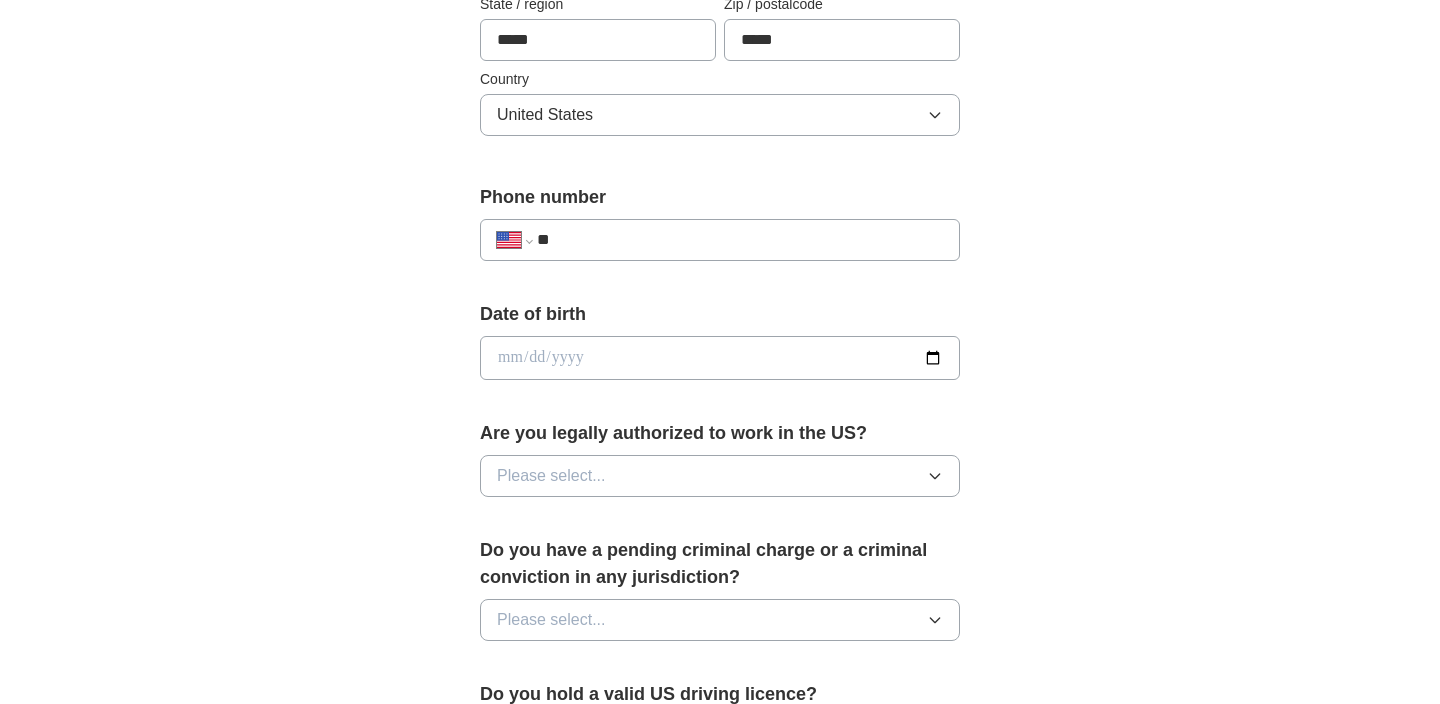 scroll, scrollTop: 629, scrollLeft: 0, axis: vertical 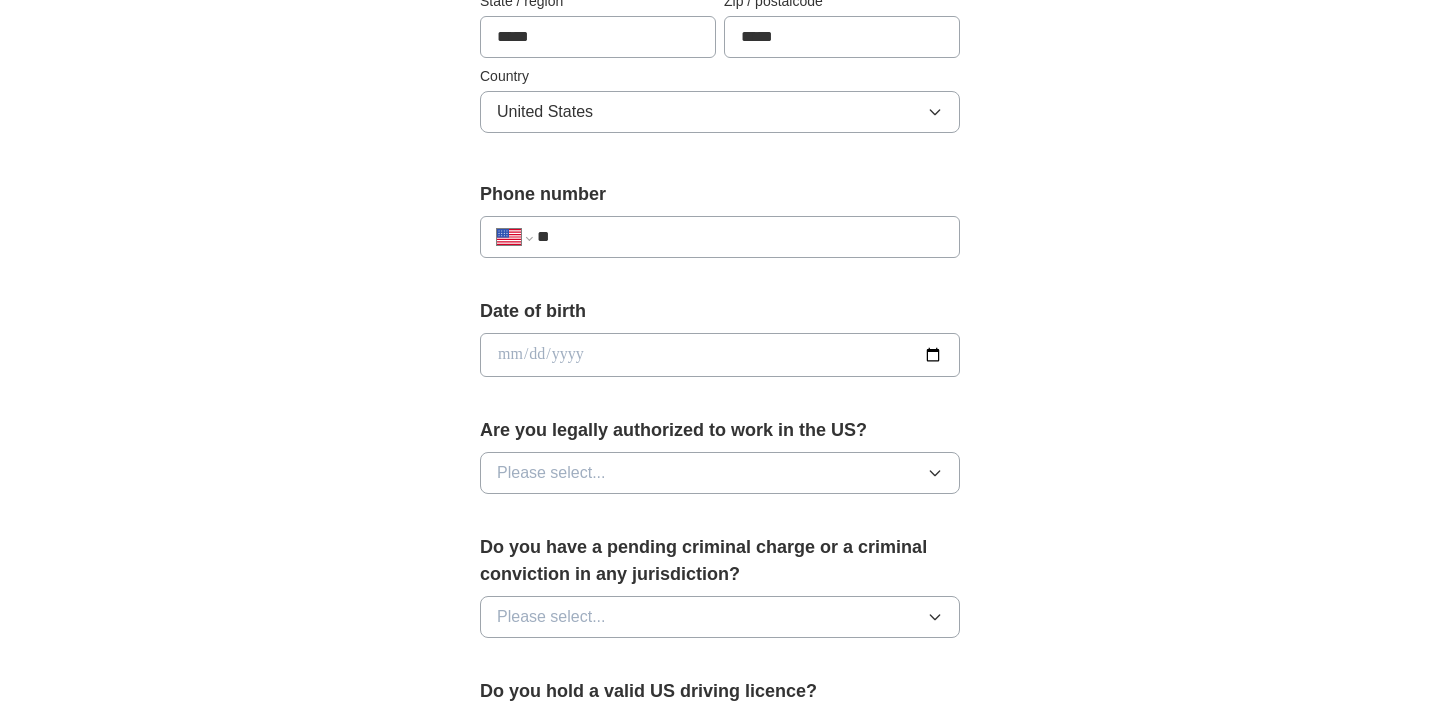 click on "**" at bounding box center [740, 237] 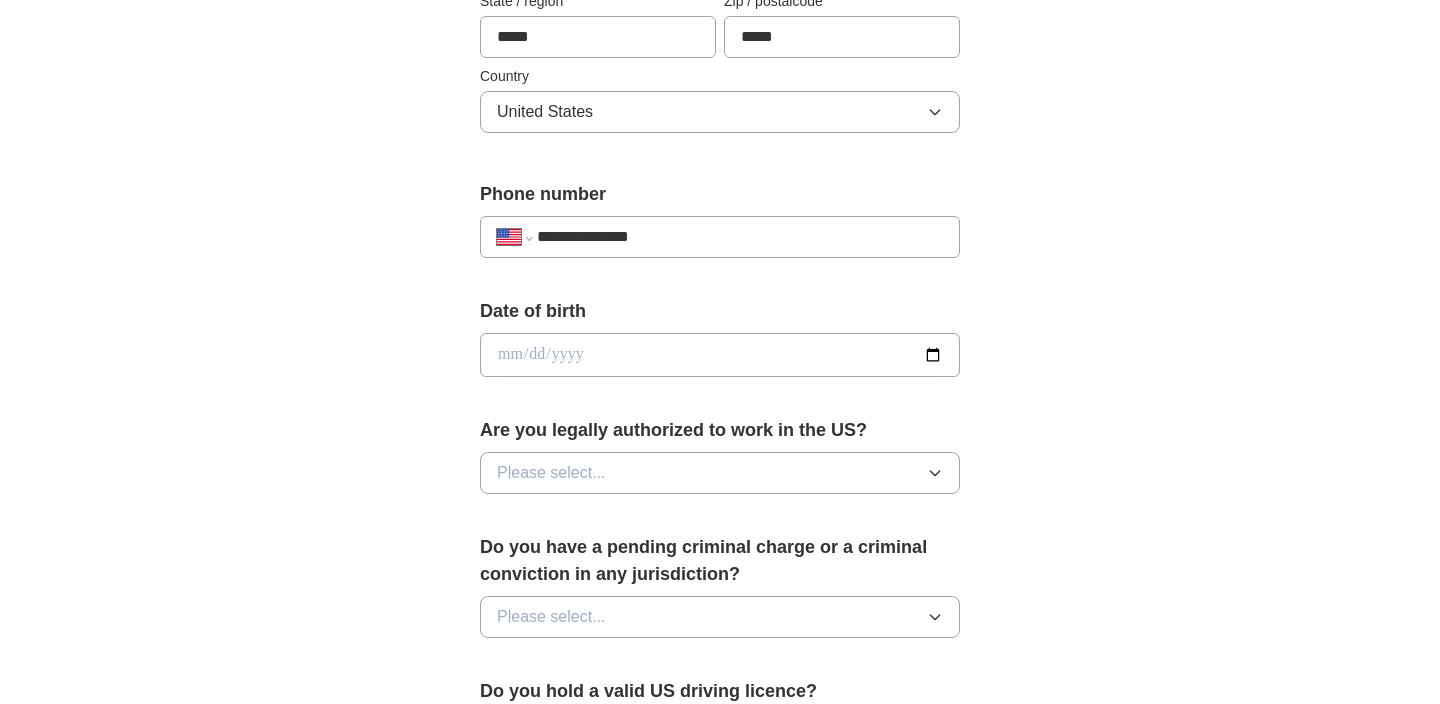 scroll, scrollTop: 726, scrollLeft: 0, axis: vertical 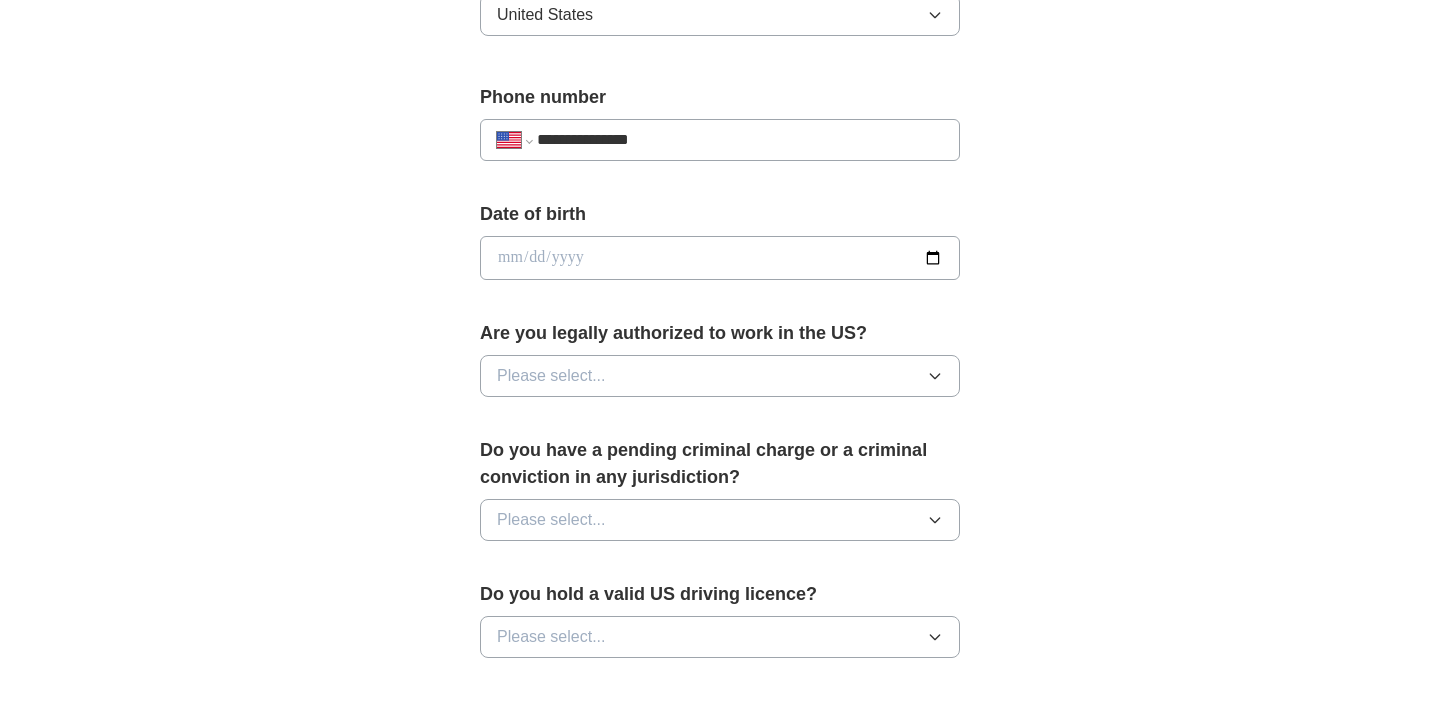 type on "**********" 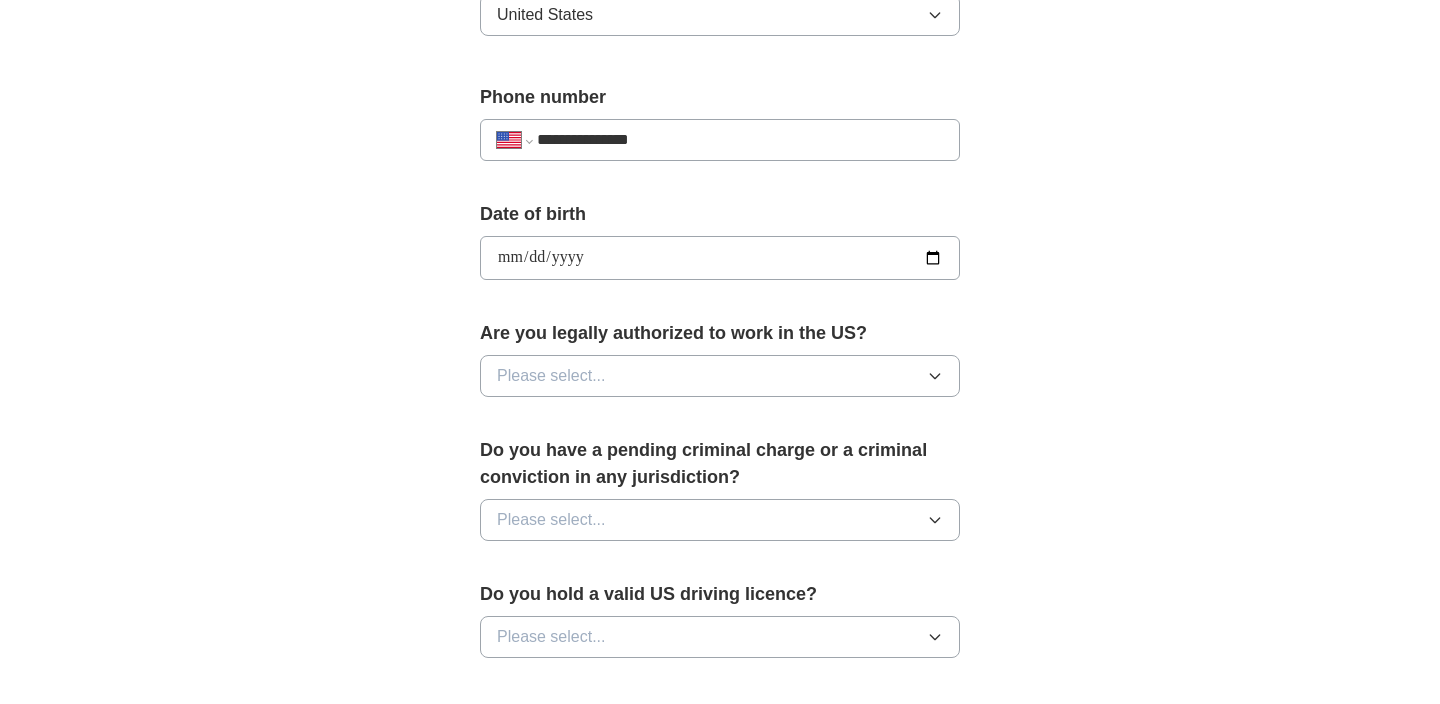 type on "**********" 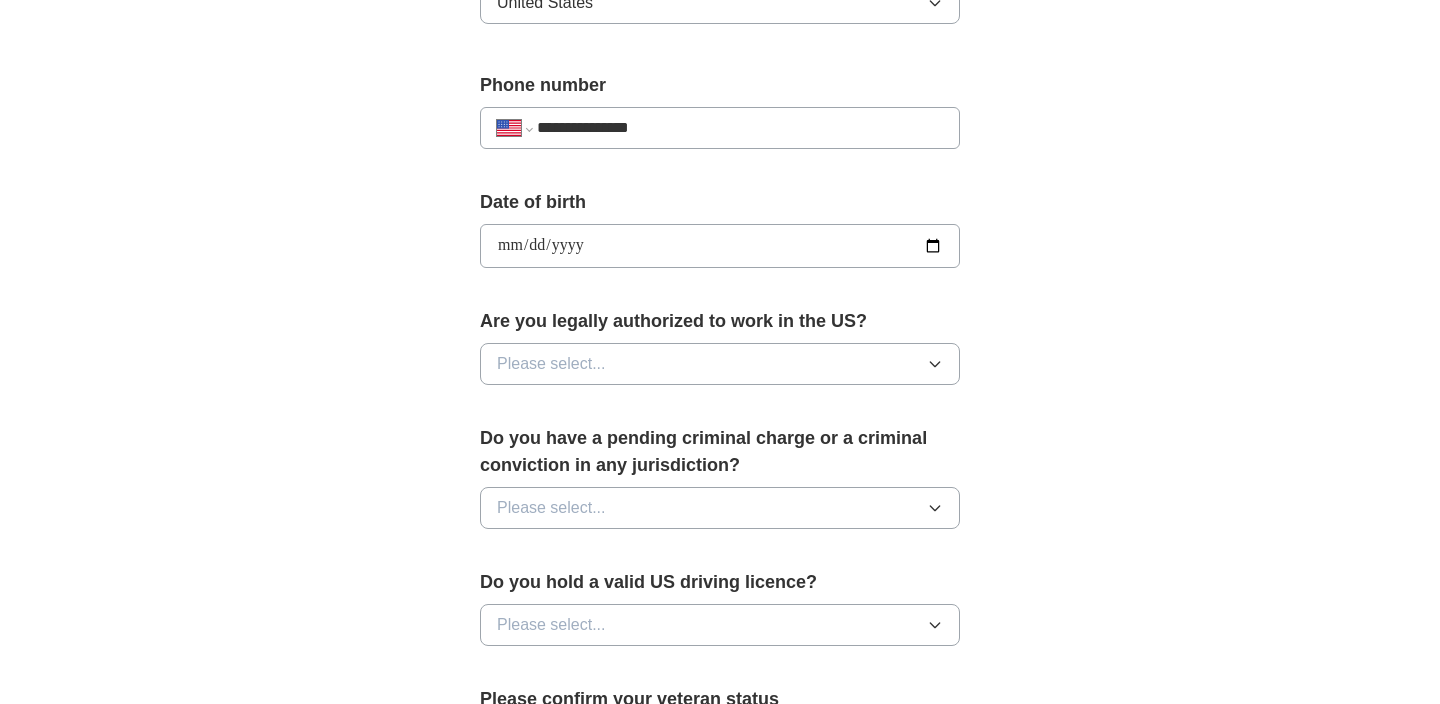 click on "Please select..." at bounding box center [720, 364] 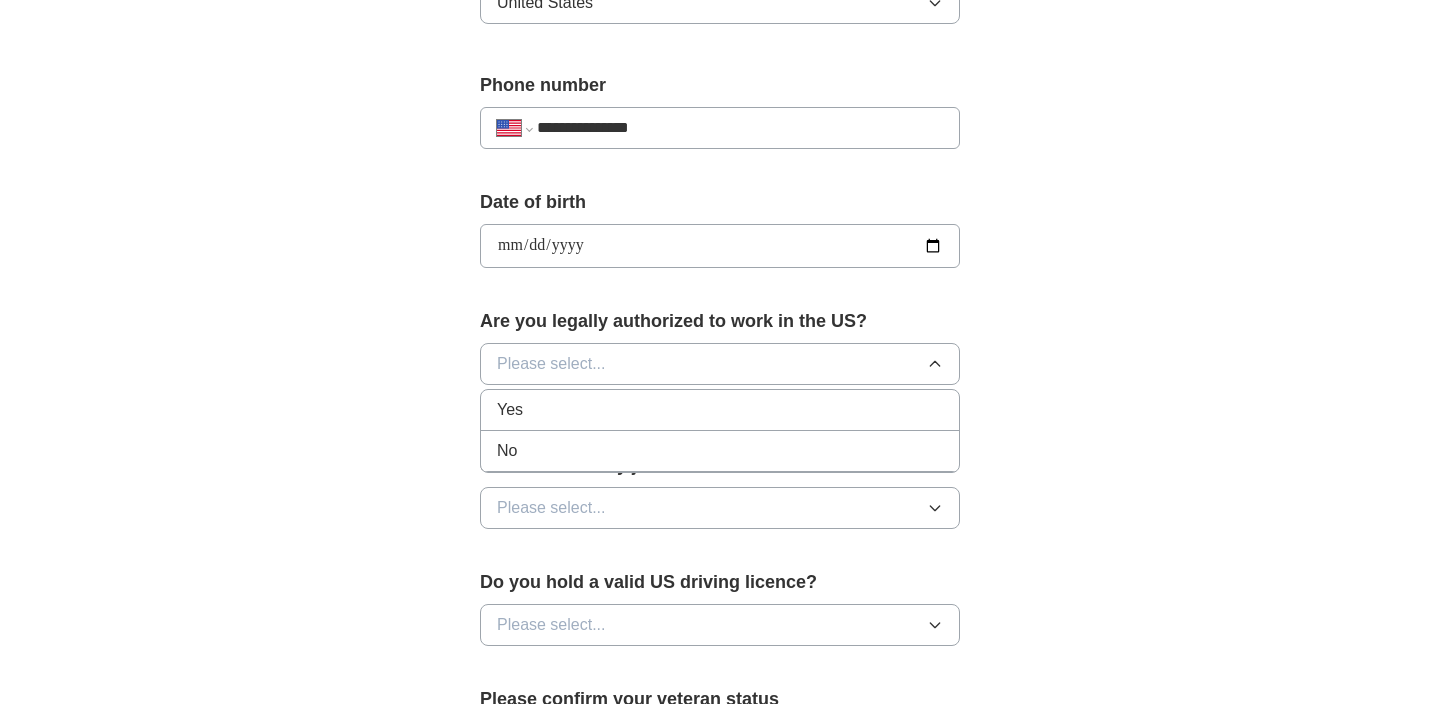 click on "Yes" at bounding box center [720, 410] 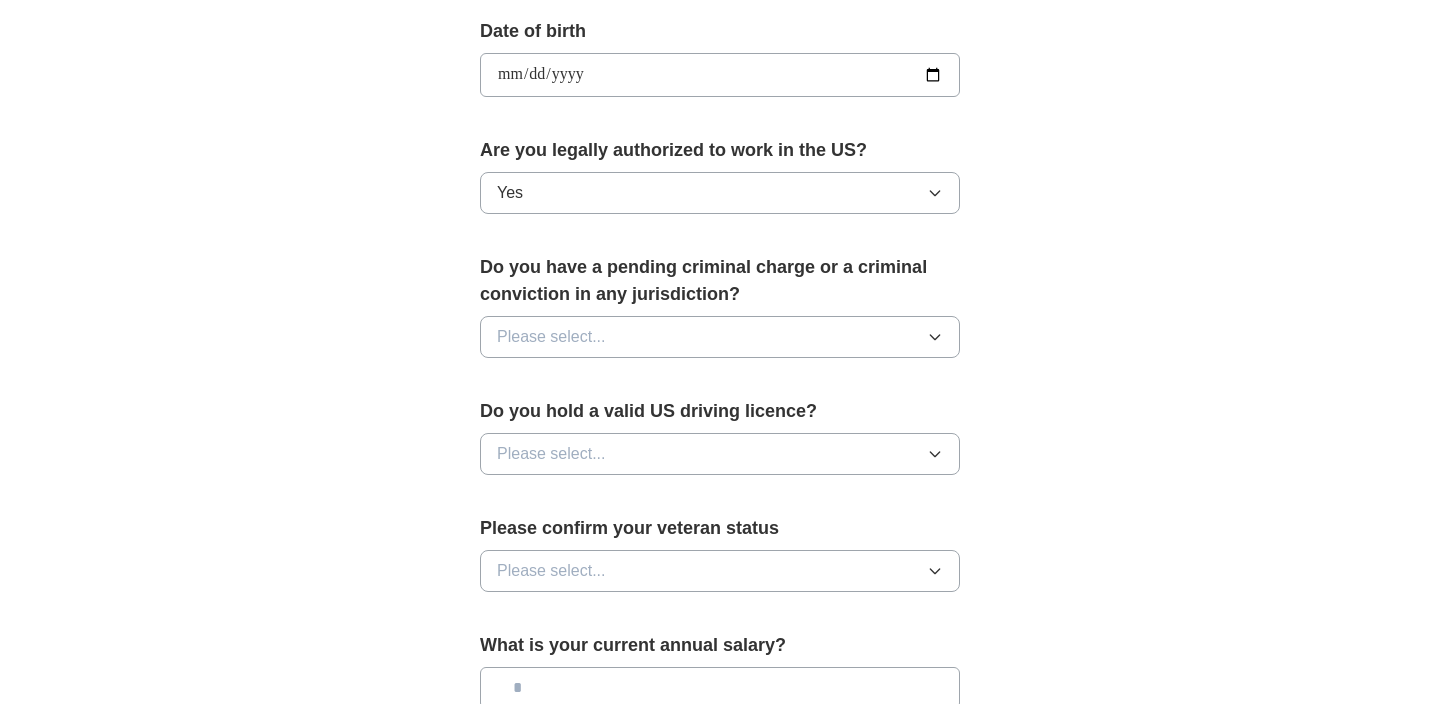 scroll, scrollTop: 938, scrollLeft: 0, axis: vertical 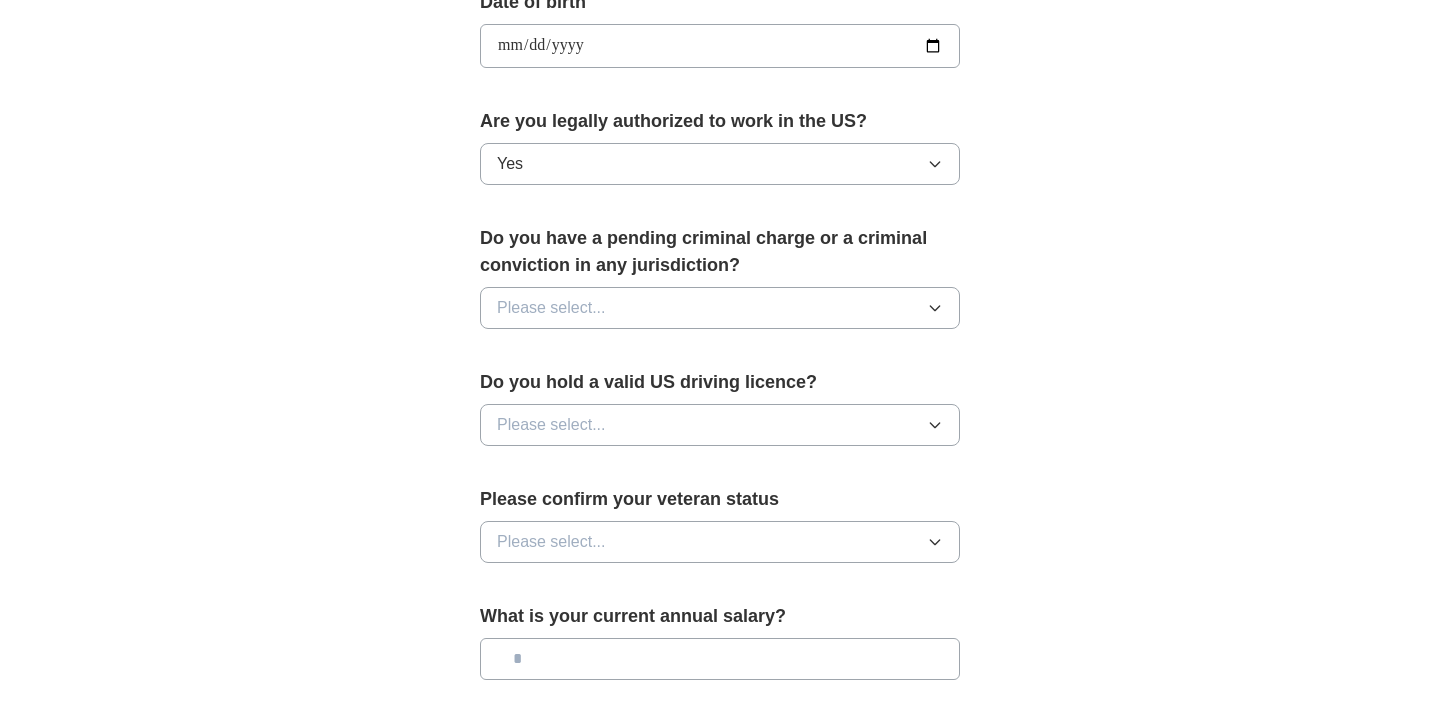 click on "Do you have a pending criminal charge or a criminal conviction in any jurisdiction? Please select..." at bounding box center (720, 285) 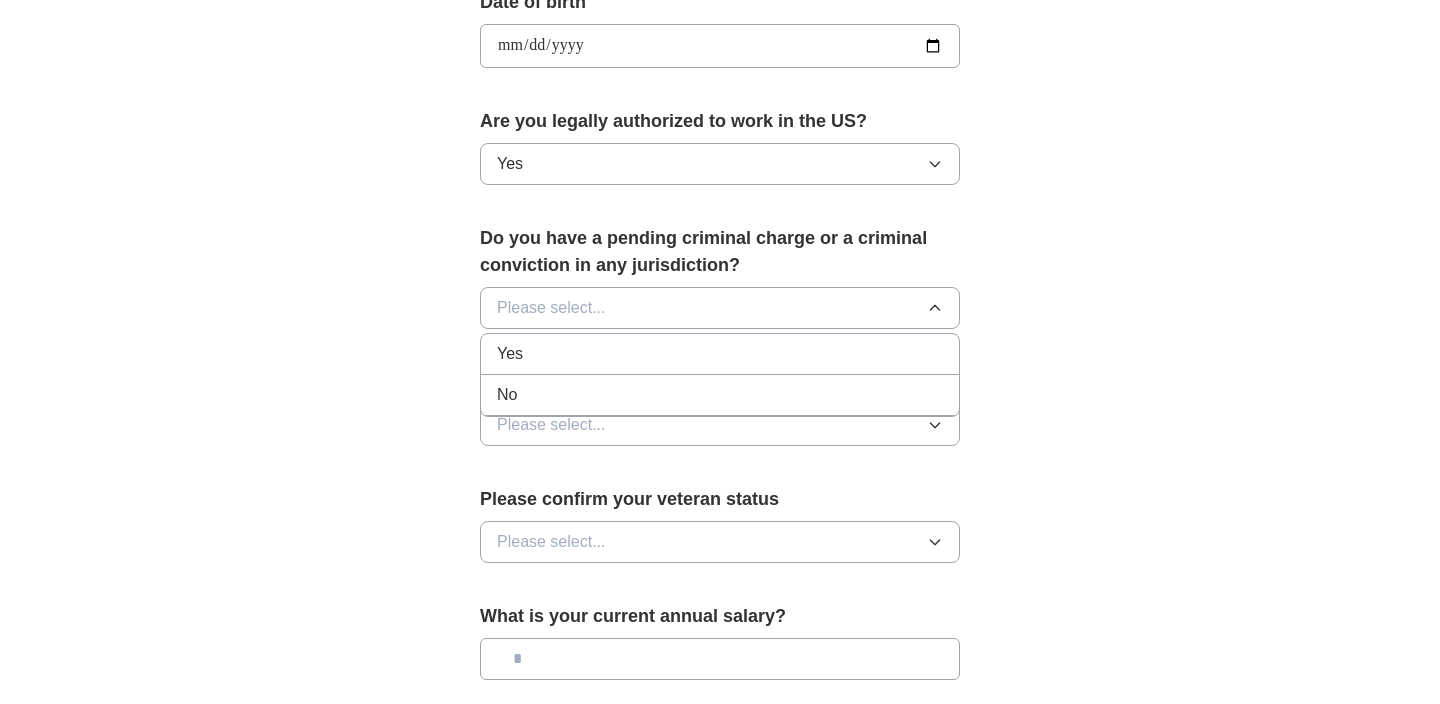 click on "No" at bounding box center [720, 395] 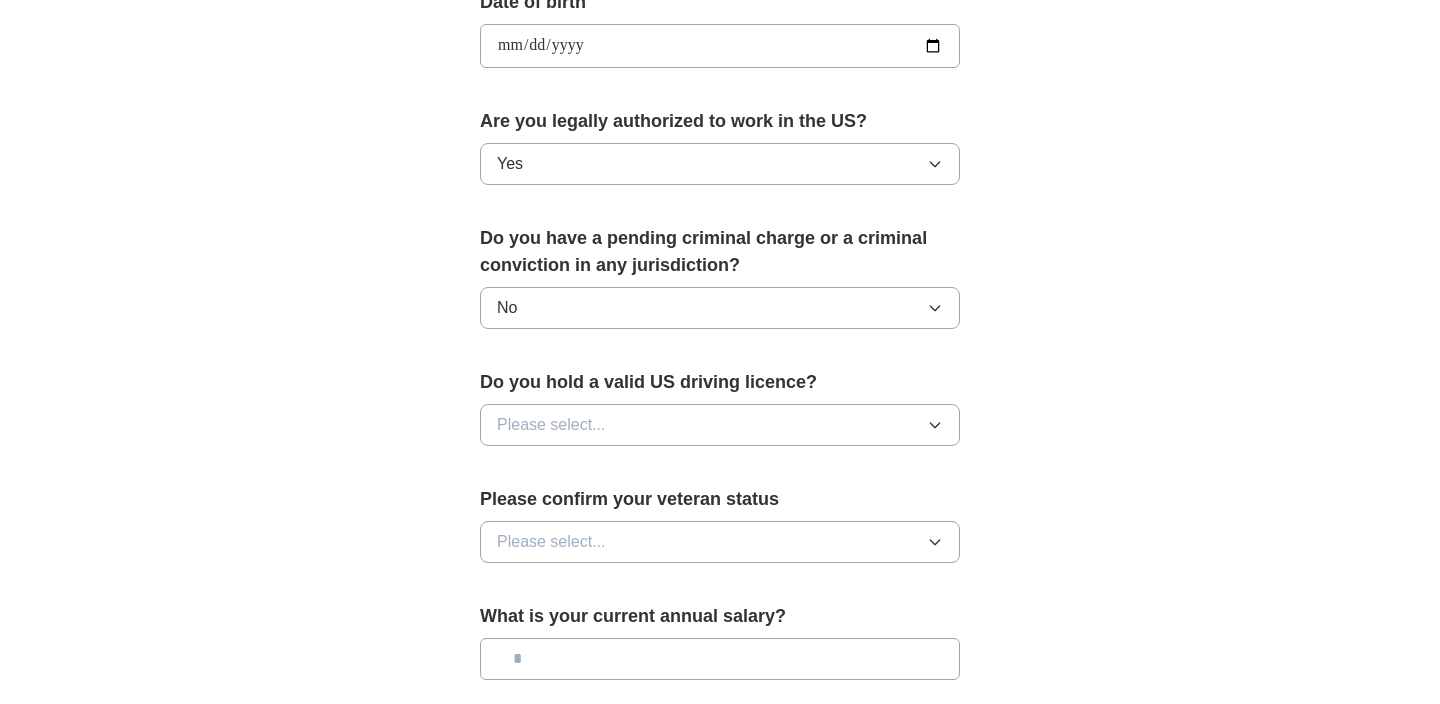 click on "Please select..." at bounding box center [720, 425] 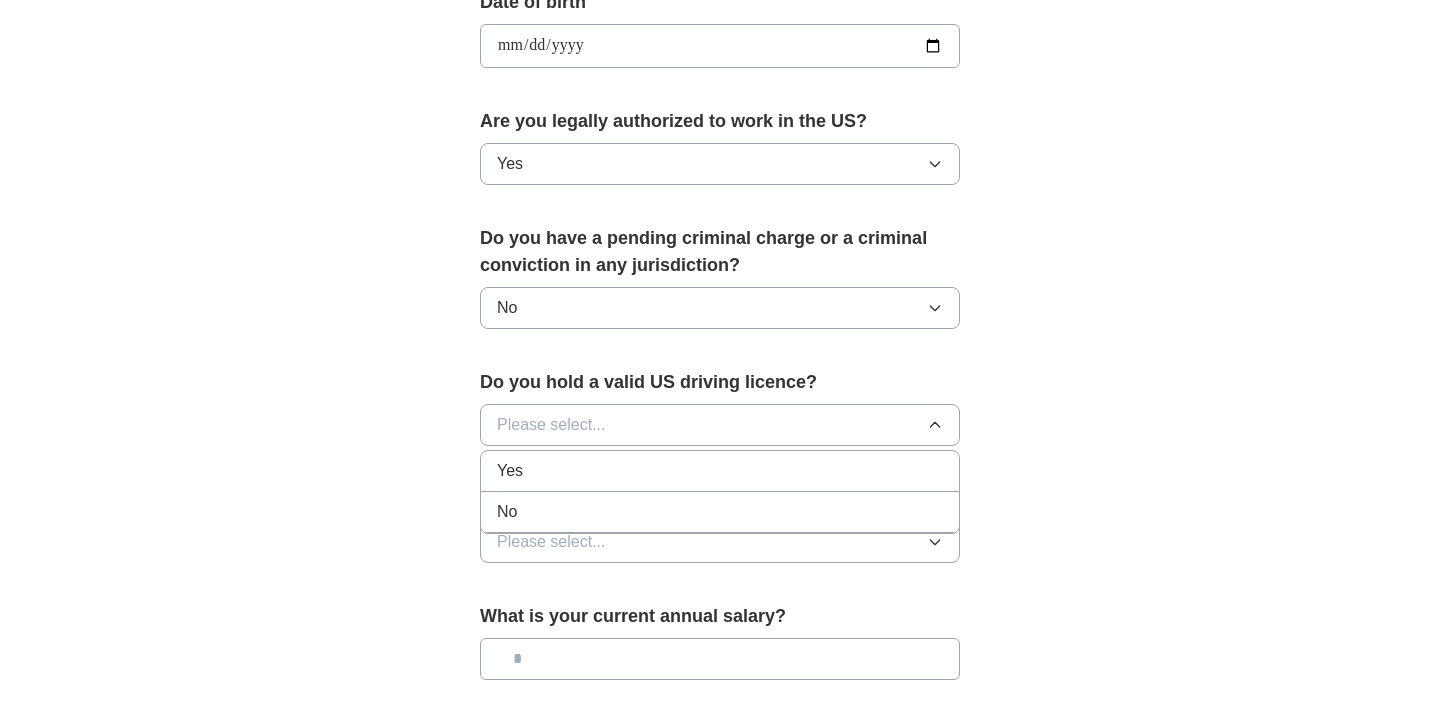 click on "Yes" at bounding box center (720, 471) 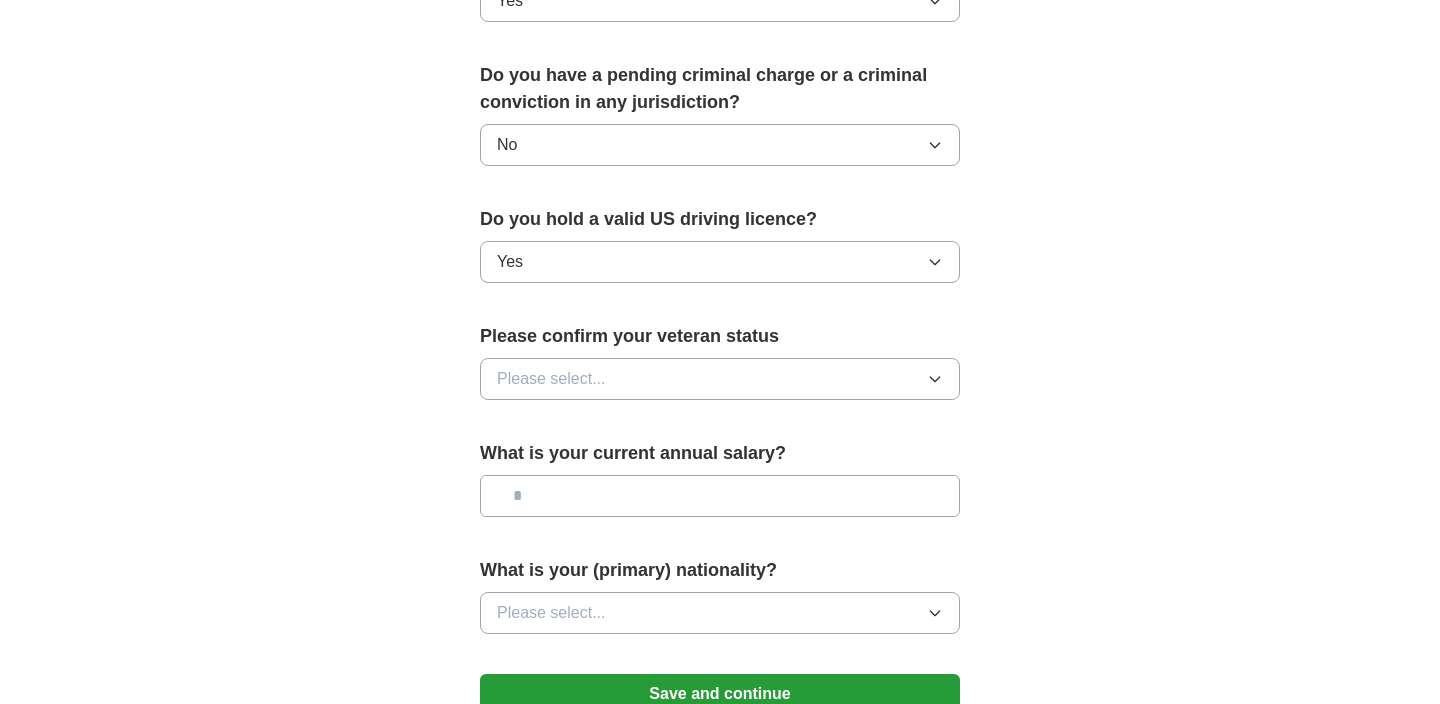 scroll, scrollTop: 1125, scrollLeft: 0, axis: vertical 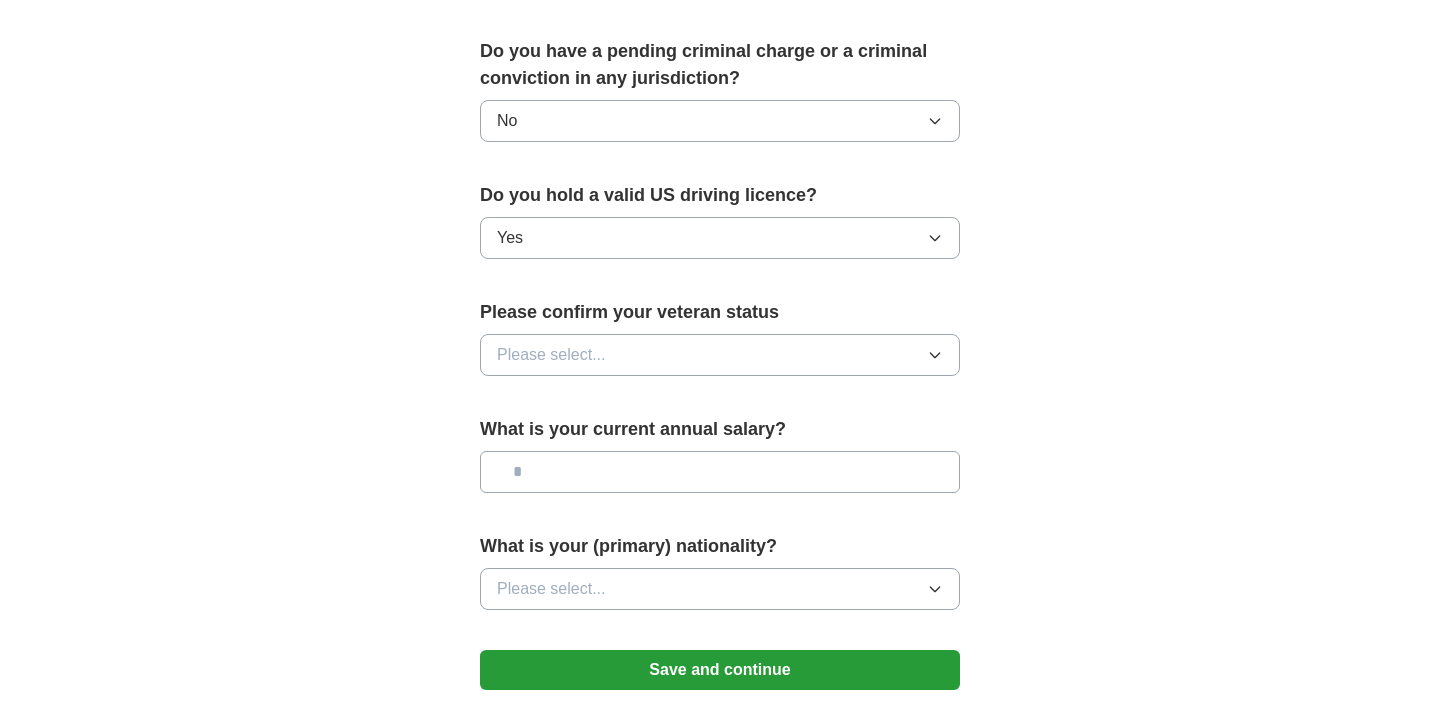 click on "Please select..." at bounding box center [720, 355] 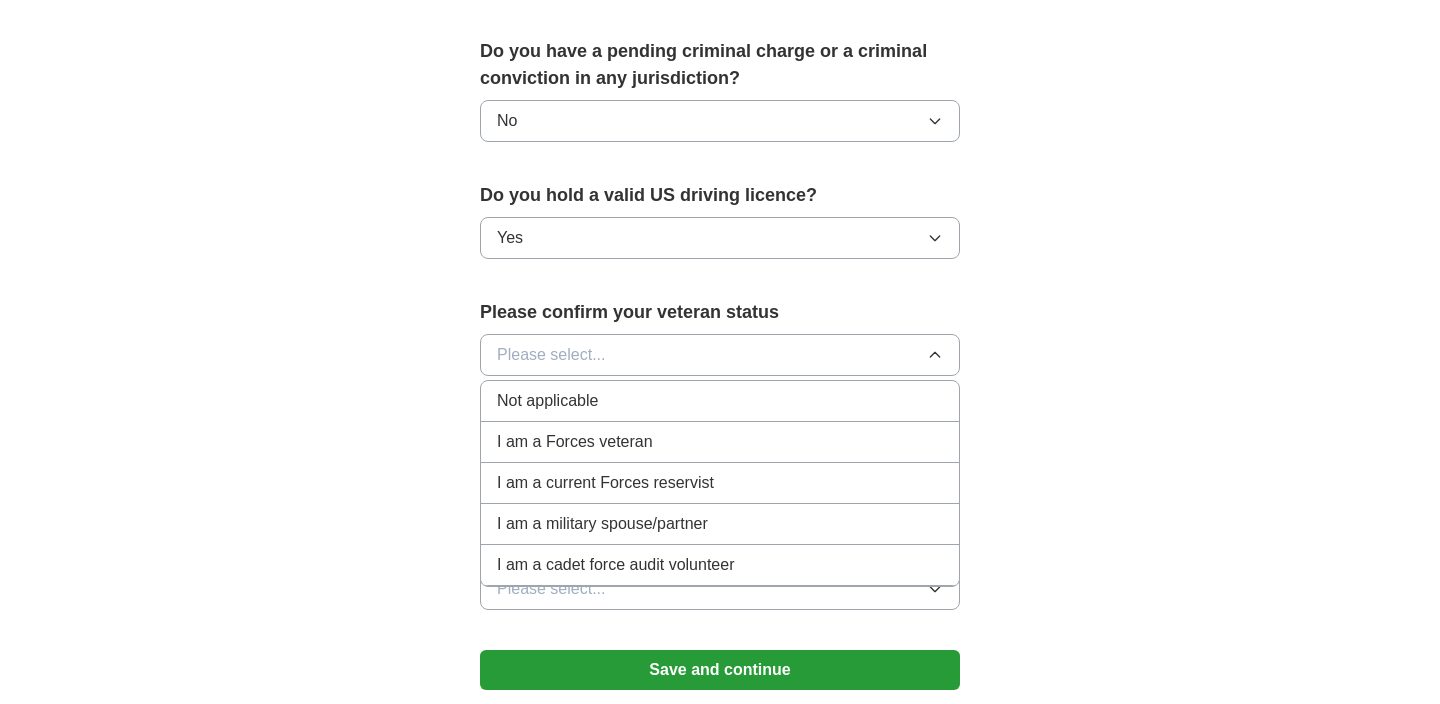 click on "Not applicable" at bounding box center [720, 401] 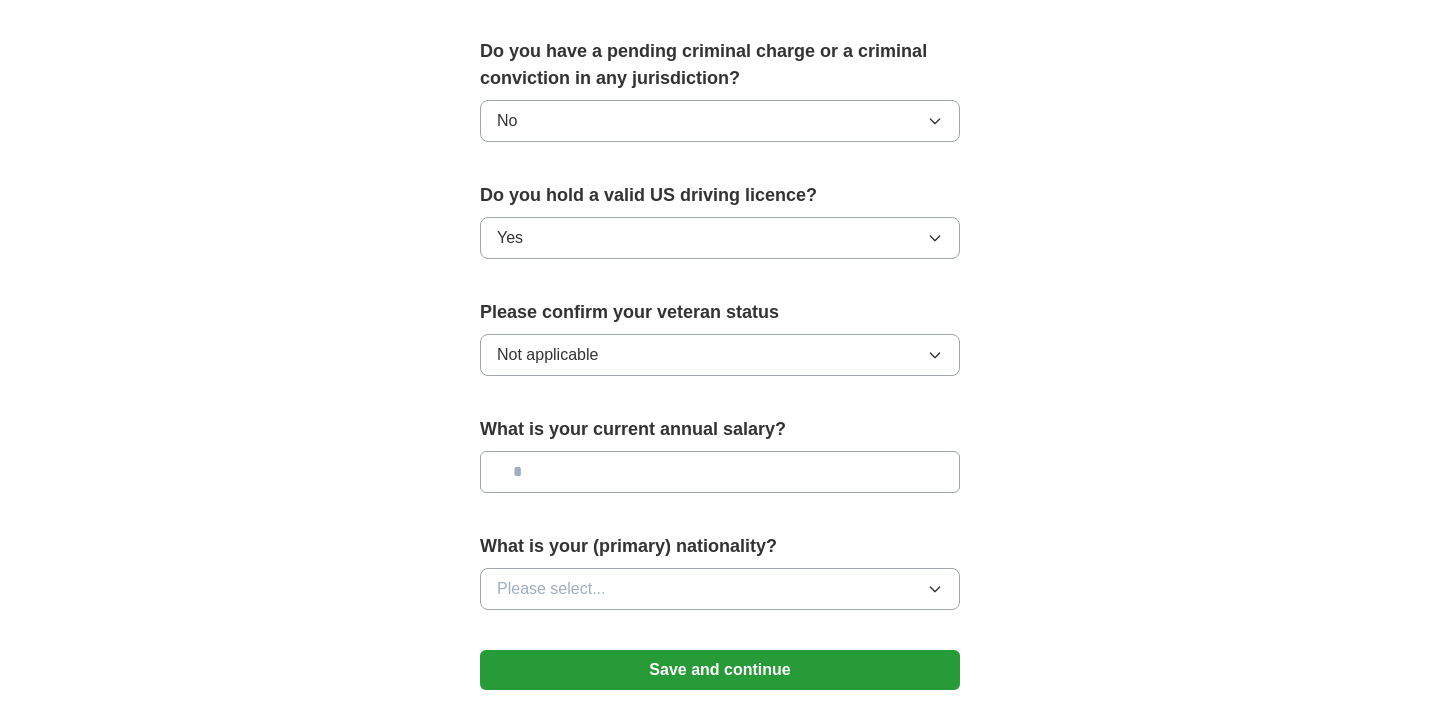 click at bounding box center [720, 472] 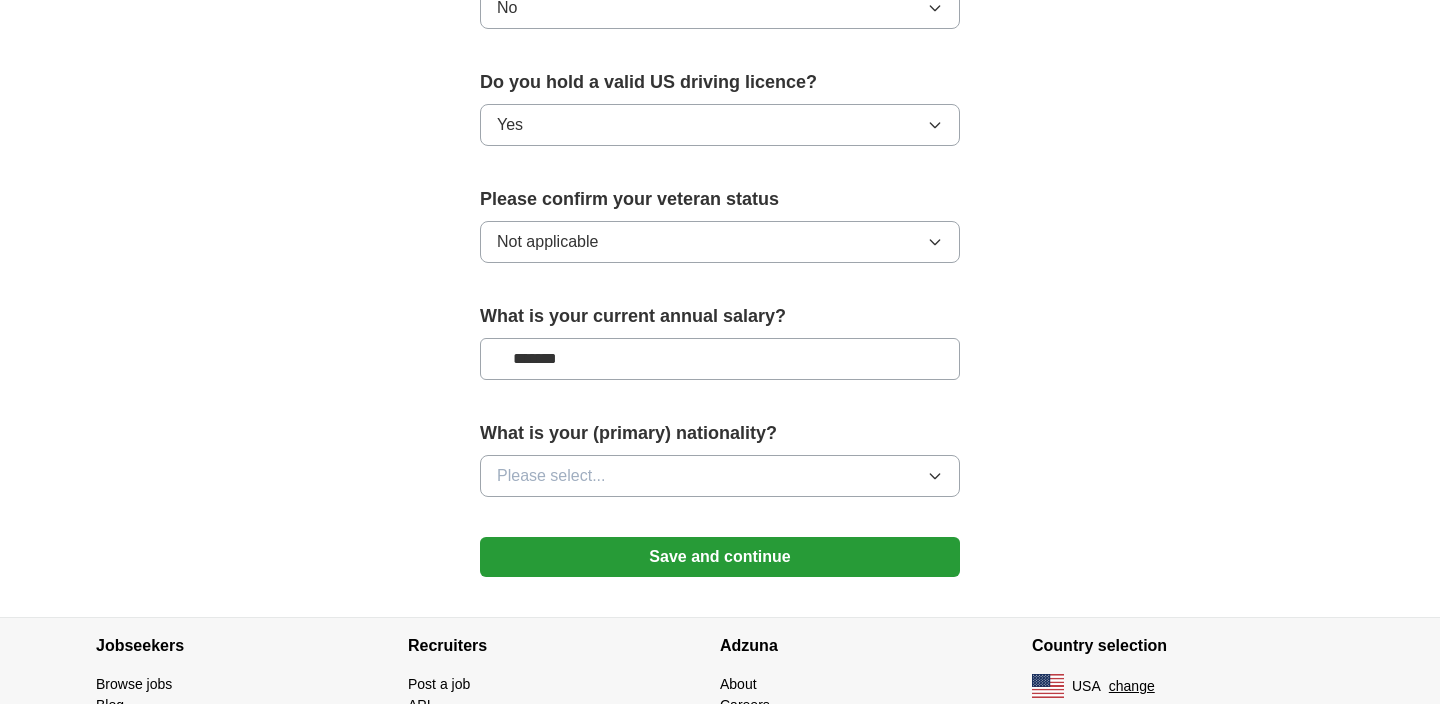 scroll, scrollTop: 1313, scrollLeft: 0, axis: vertical 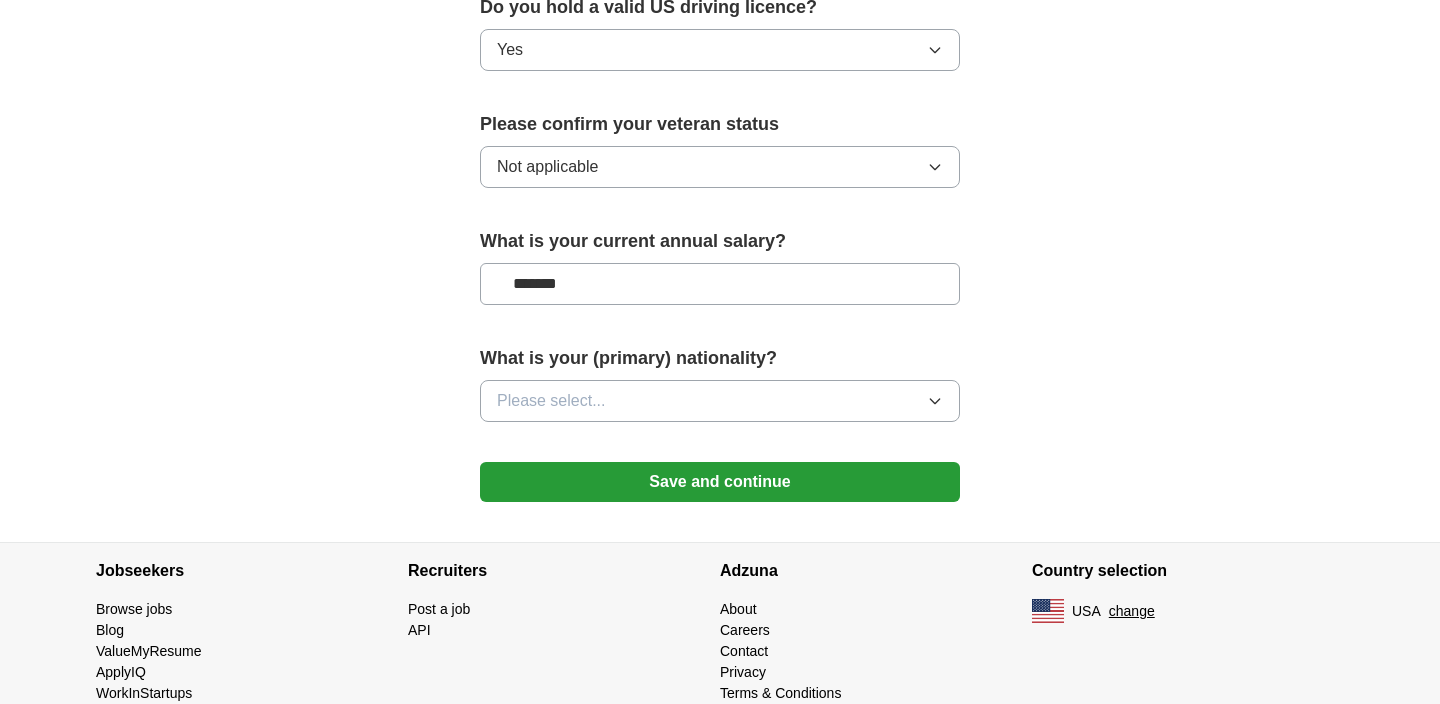 type on "*******" 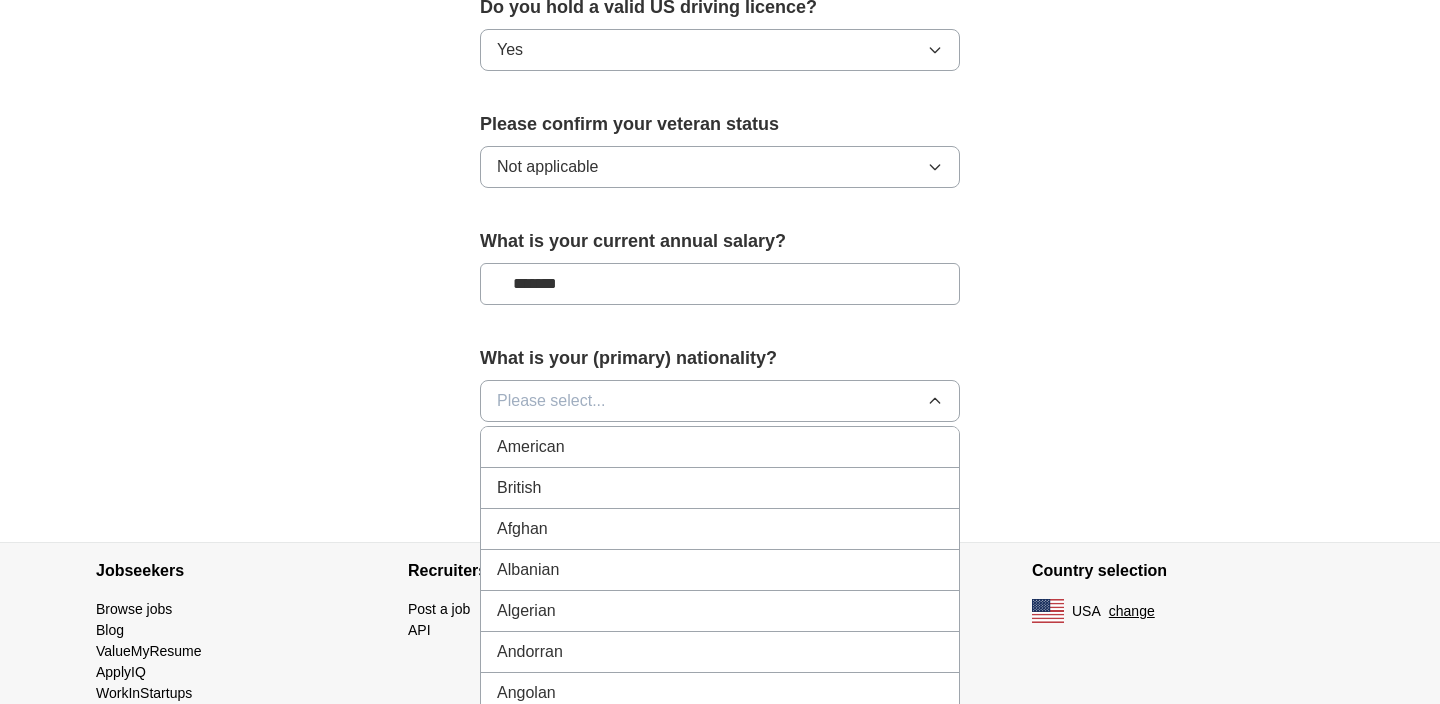 click on "American" at bounding box center (720, 447) 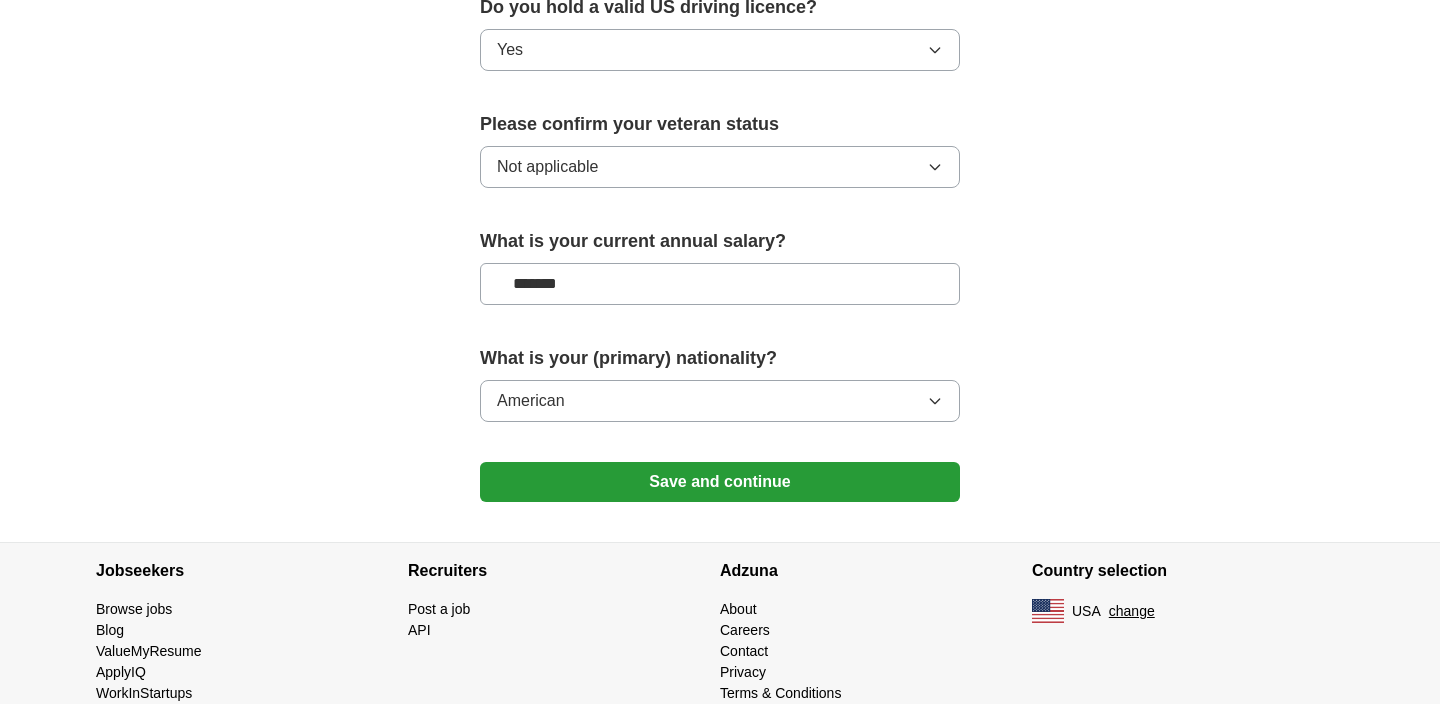 click on "Save and continue" at bounding box center [720, 482] 